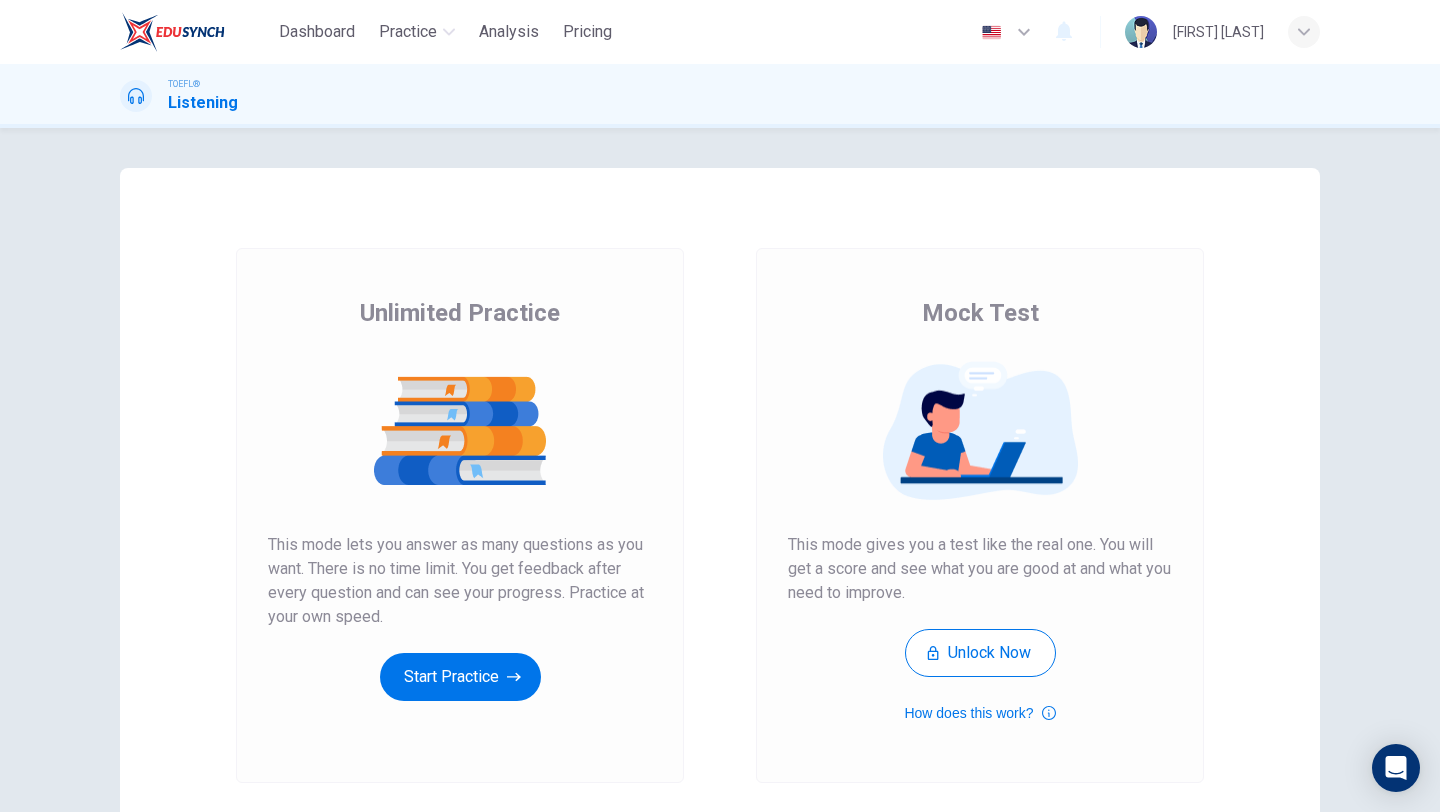 scroll, scrollTop: 0, scrollLeft: 0, axis: both 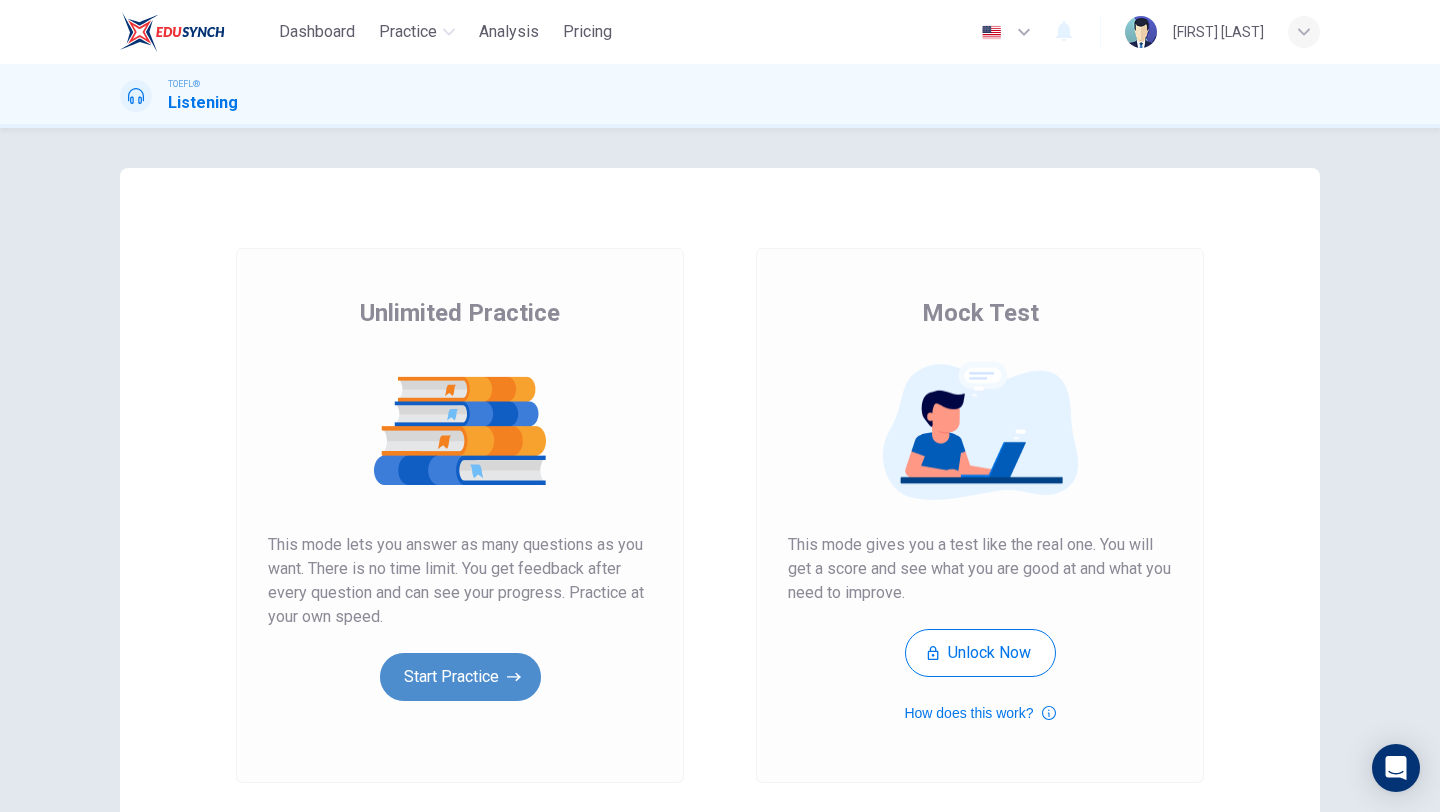 click on "Start Practice" at bounding box center (460, 677) 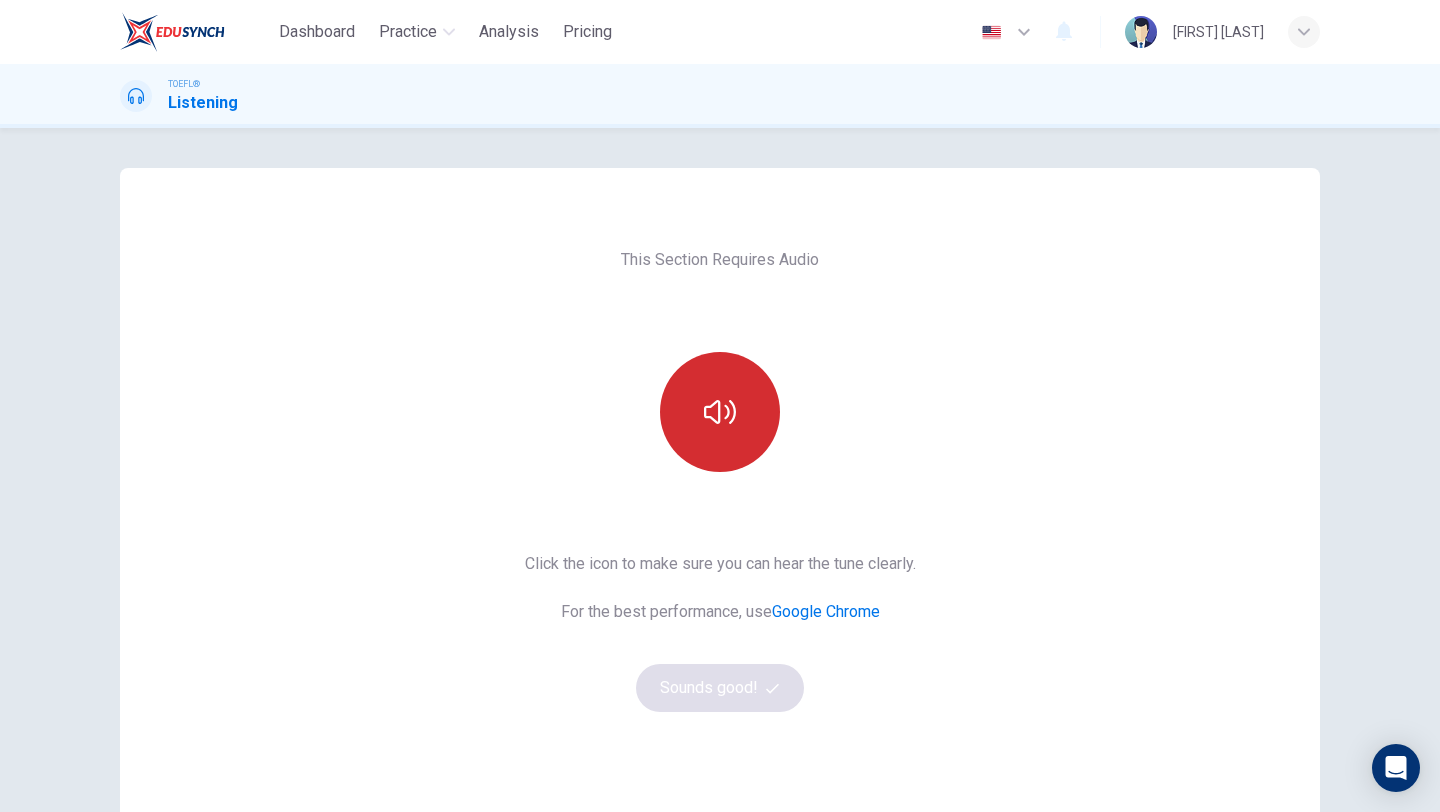 click at bounding box center [720, 412] 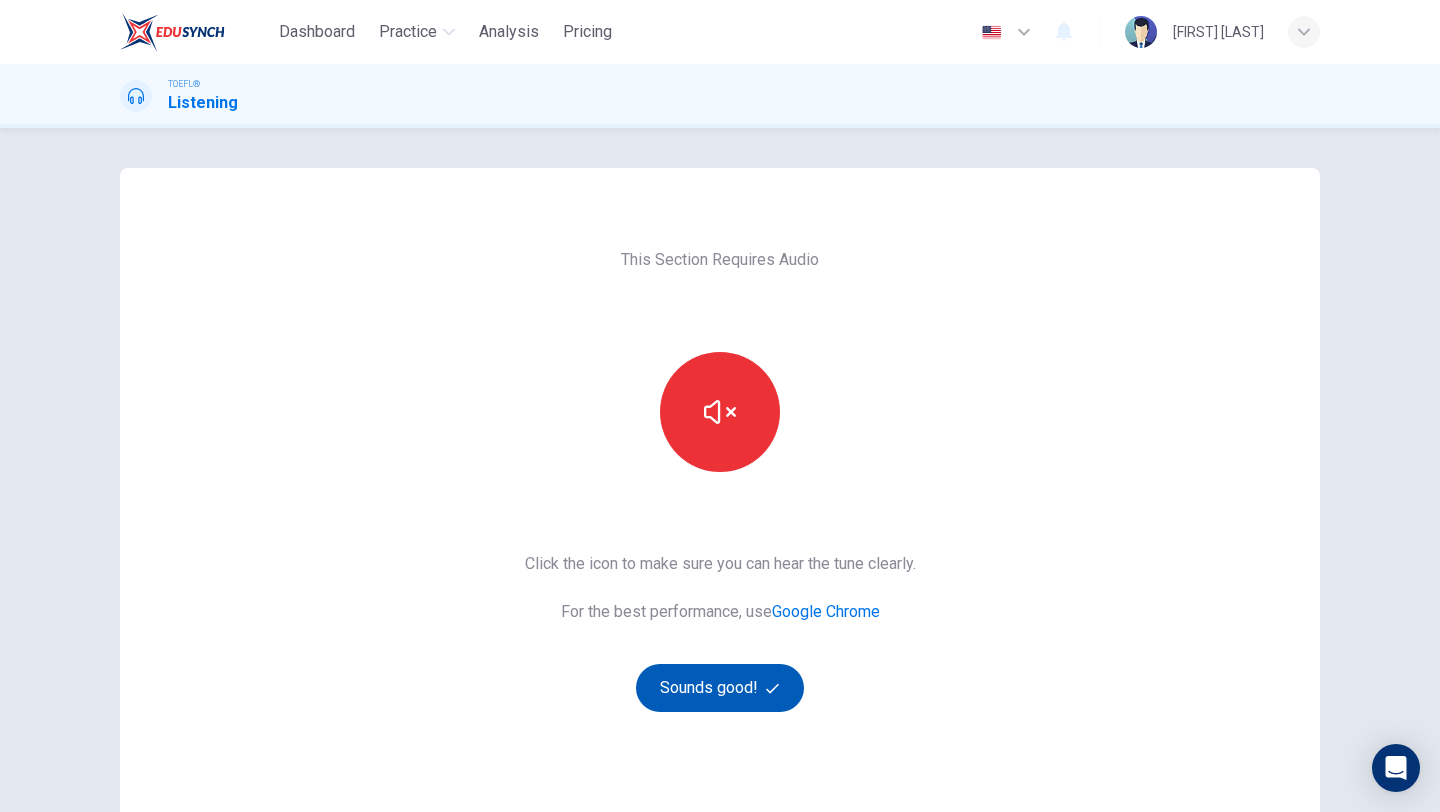 click on "Sounds good!" at bounding box center (720, 688) 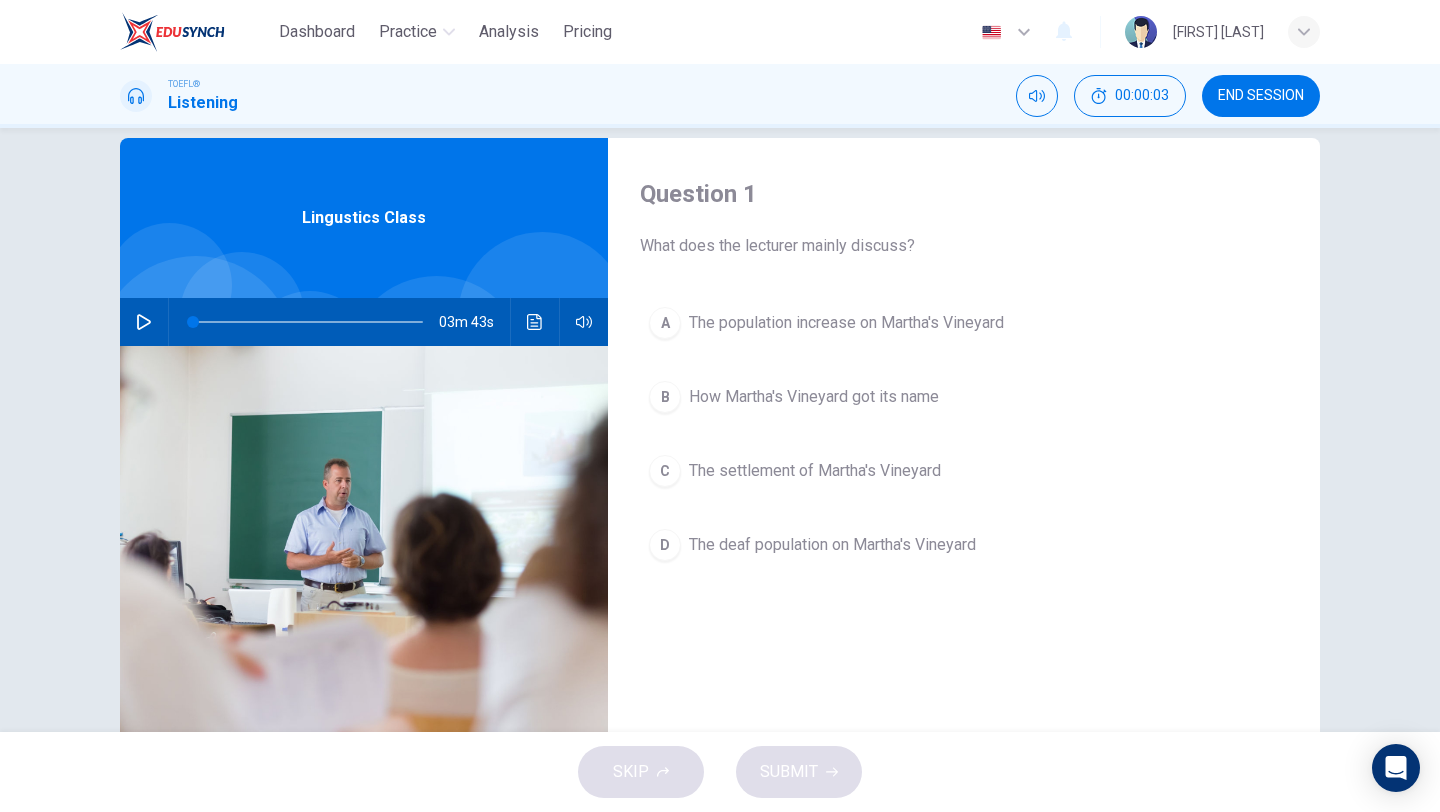 scroll, scrollTop: 33, scrollLeft: 0, axis: vertical 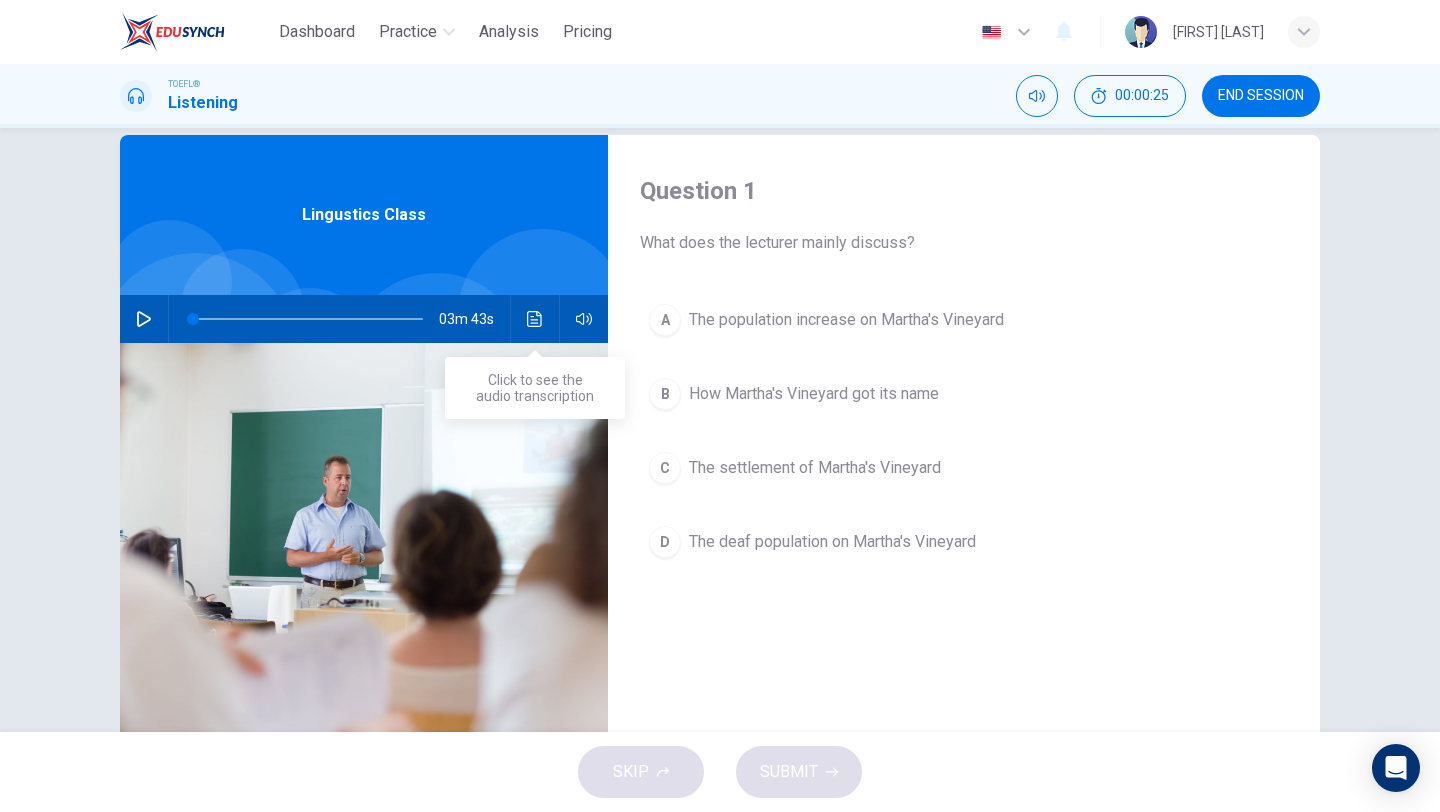 click at bounding box center [535, 319] 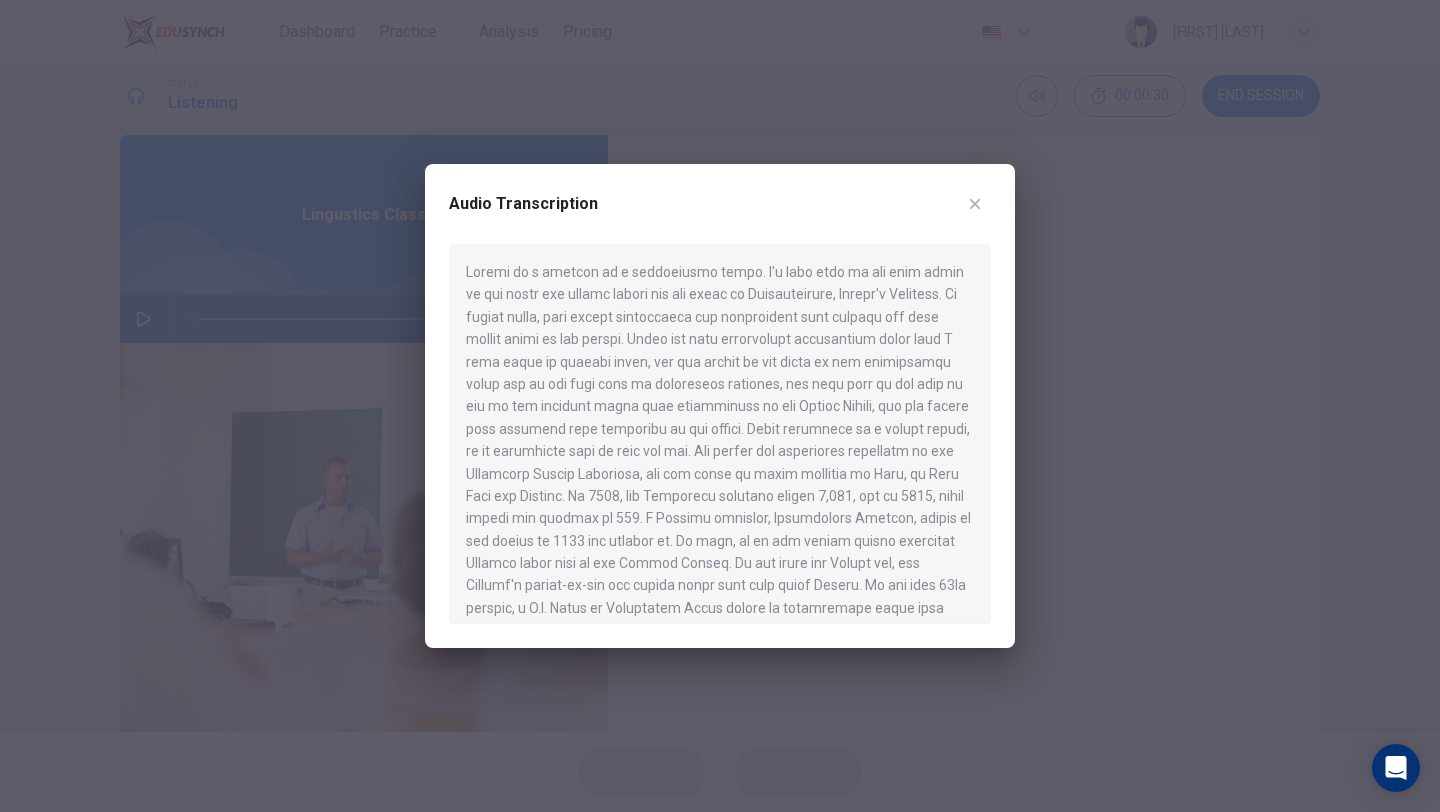 drag, startPoint x: 821, startPoint y: 296, endPoint x: 926, endPoint y: 298, distance: 105.01904 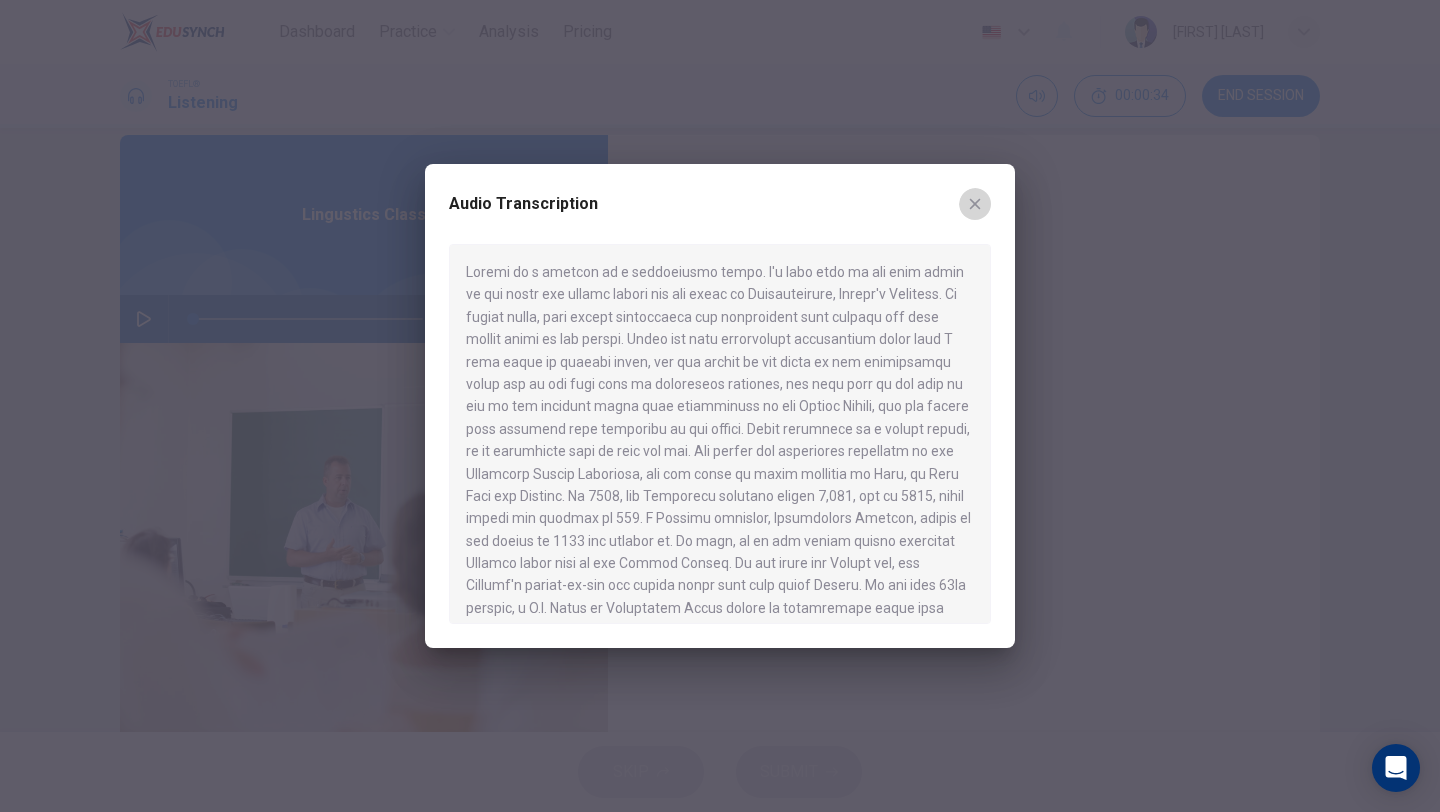 click 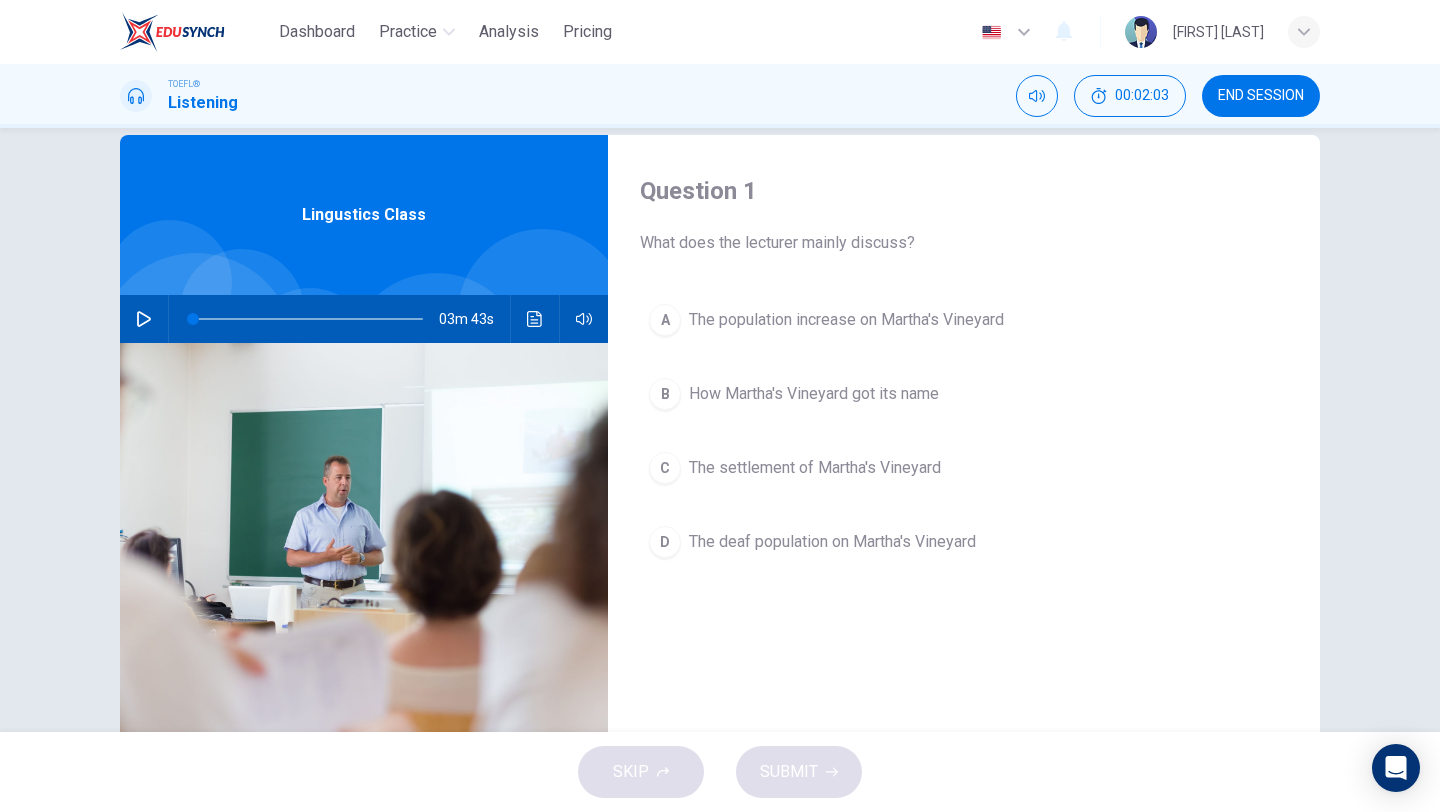 click 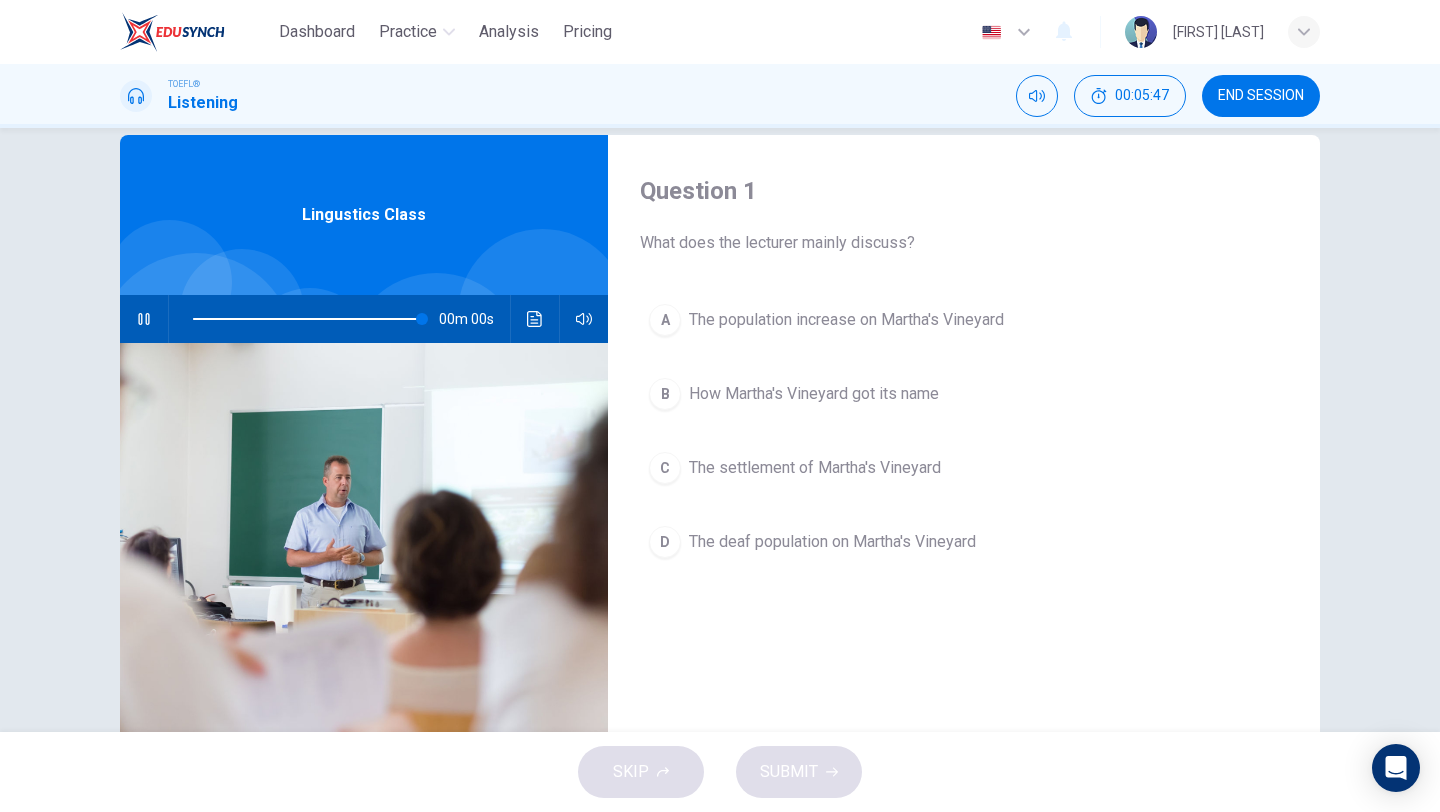 type on "0" 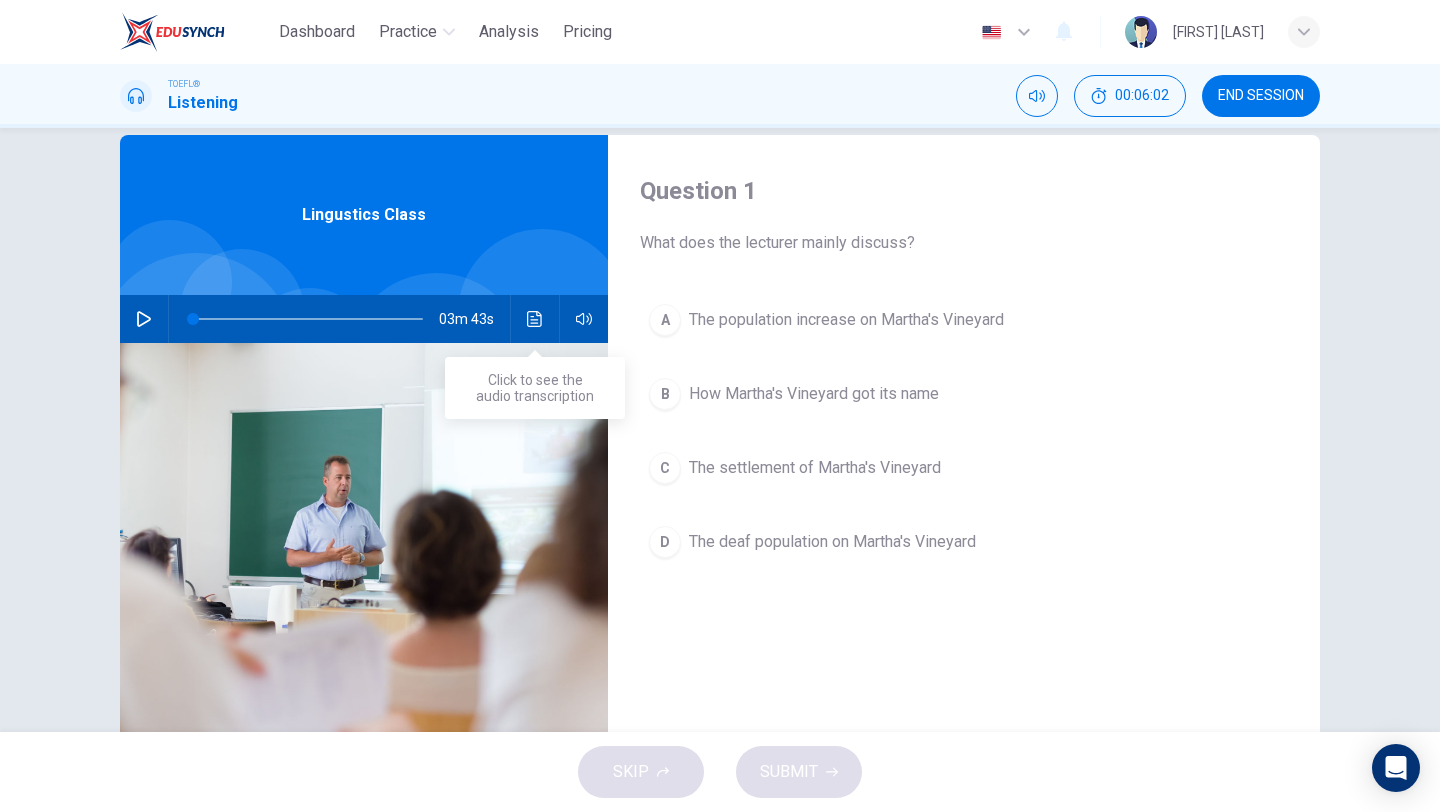 click 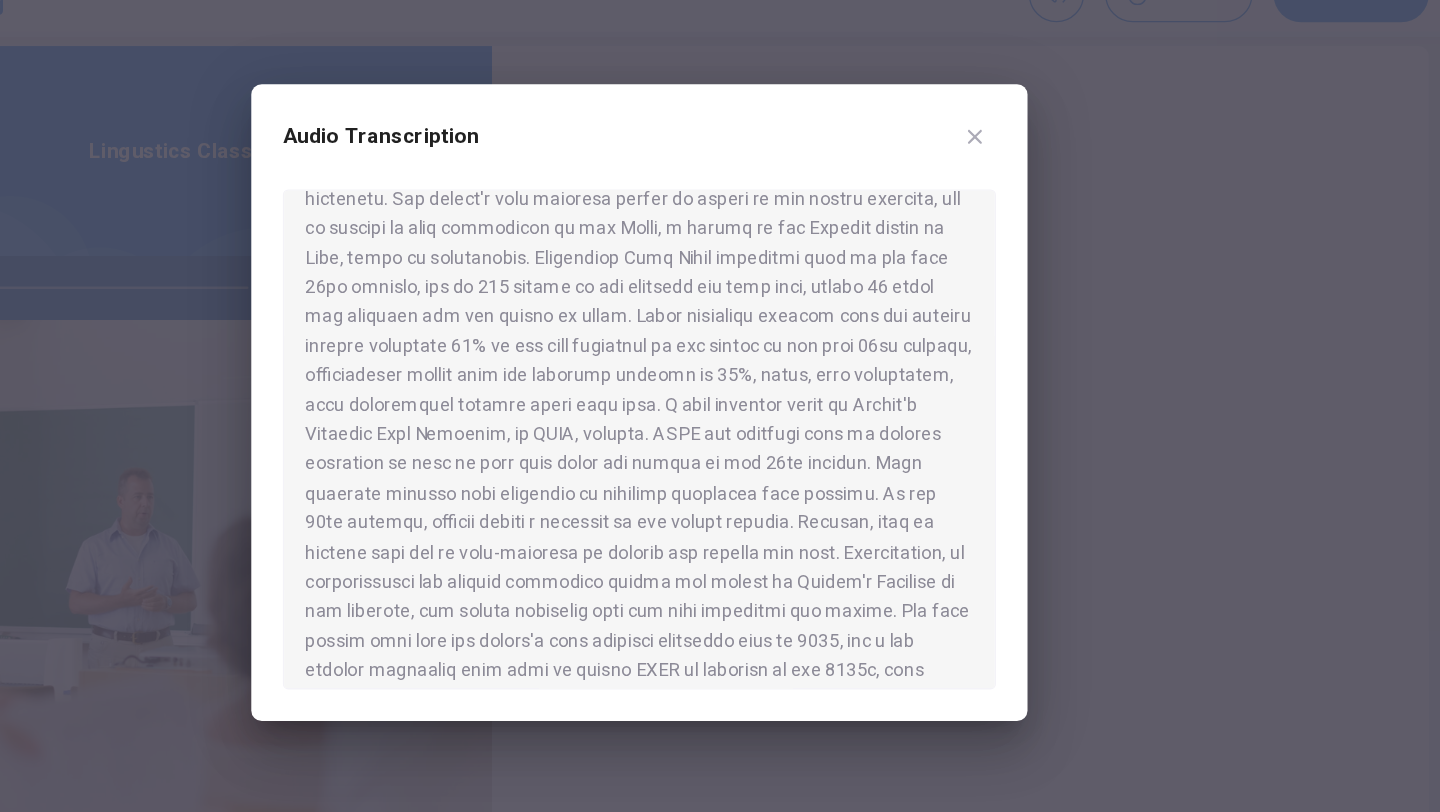 scroll, scrollTop: 505, scrollLeft: 0, axis: vertical 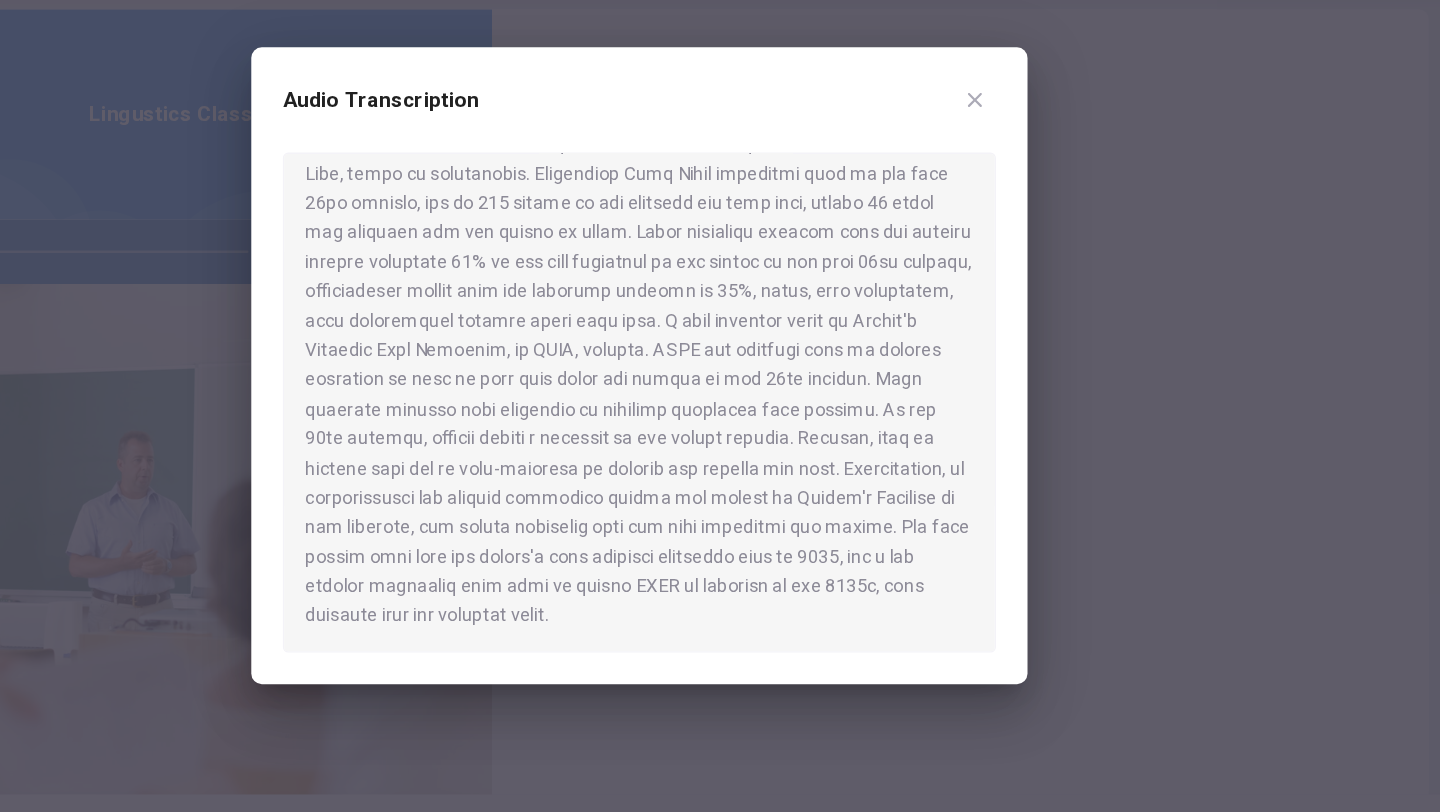 click 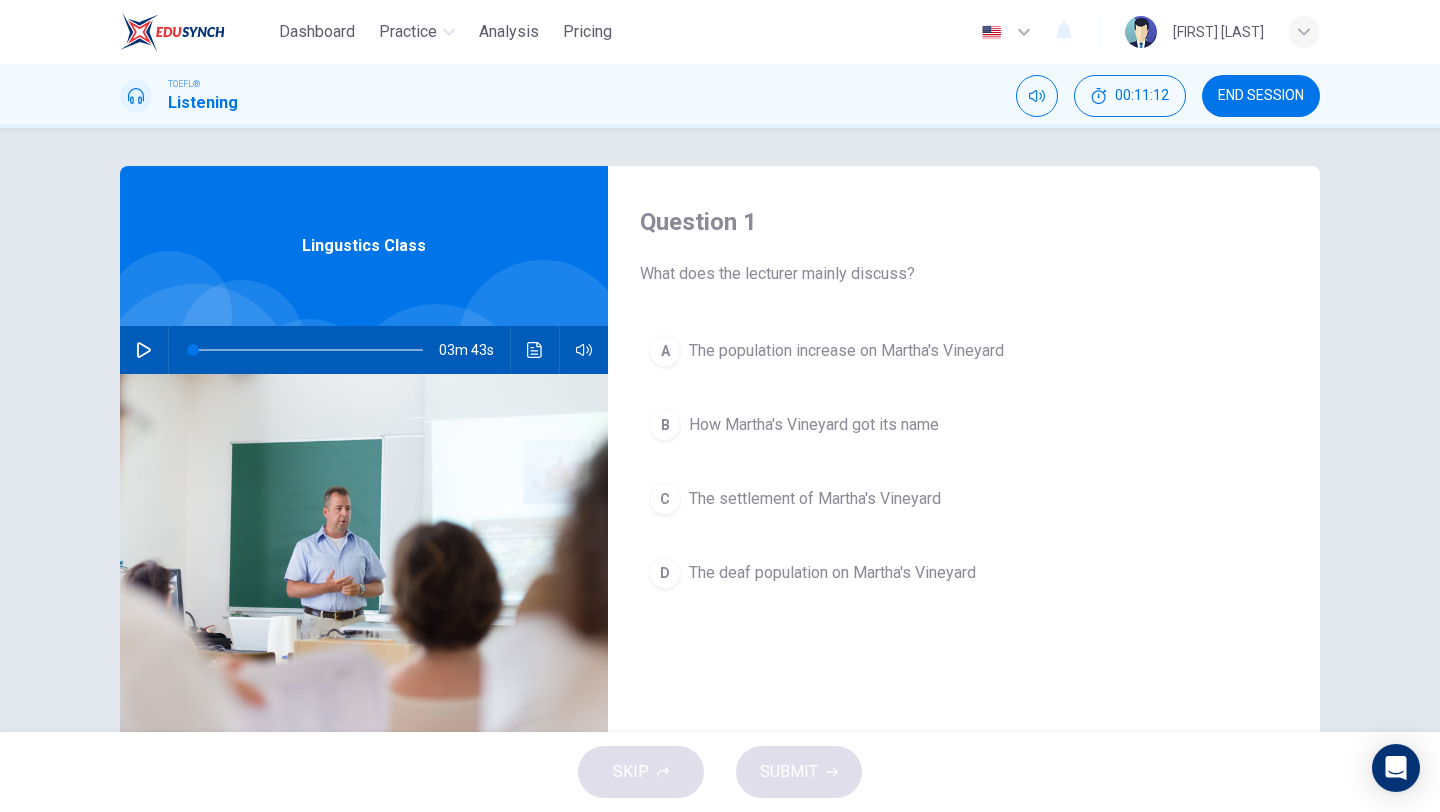 scroll, scrollTop: 0, scrollLeft: 0, axis: both 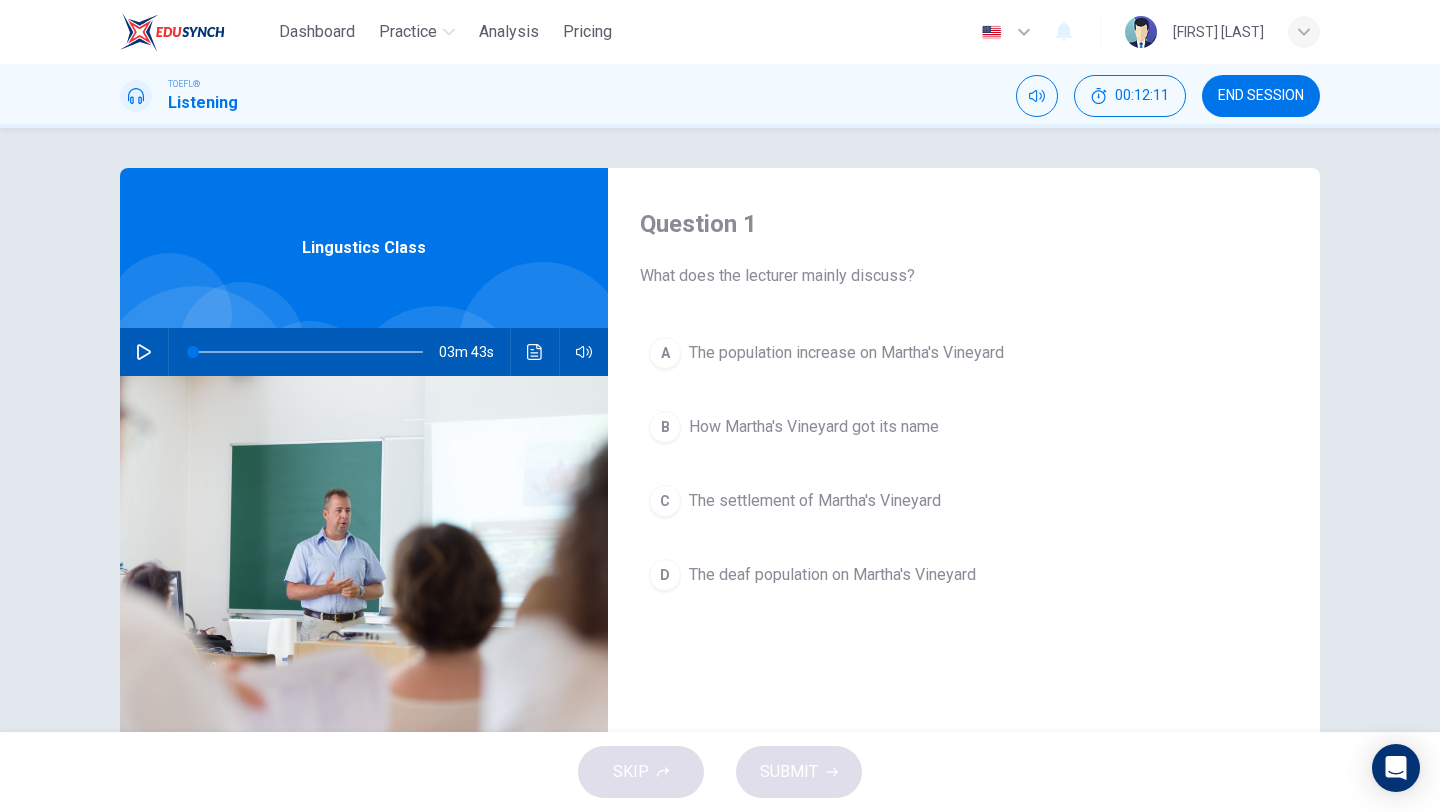 click on "The deaf population on Martha's Vineyard" at bounding box center (832, 575) 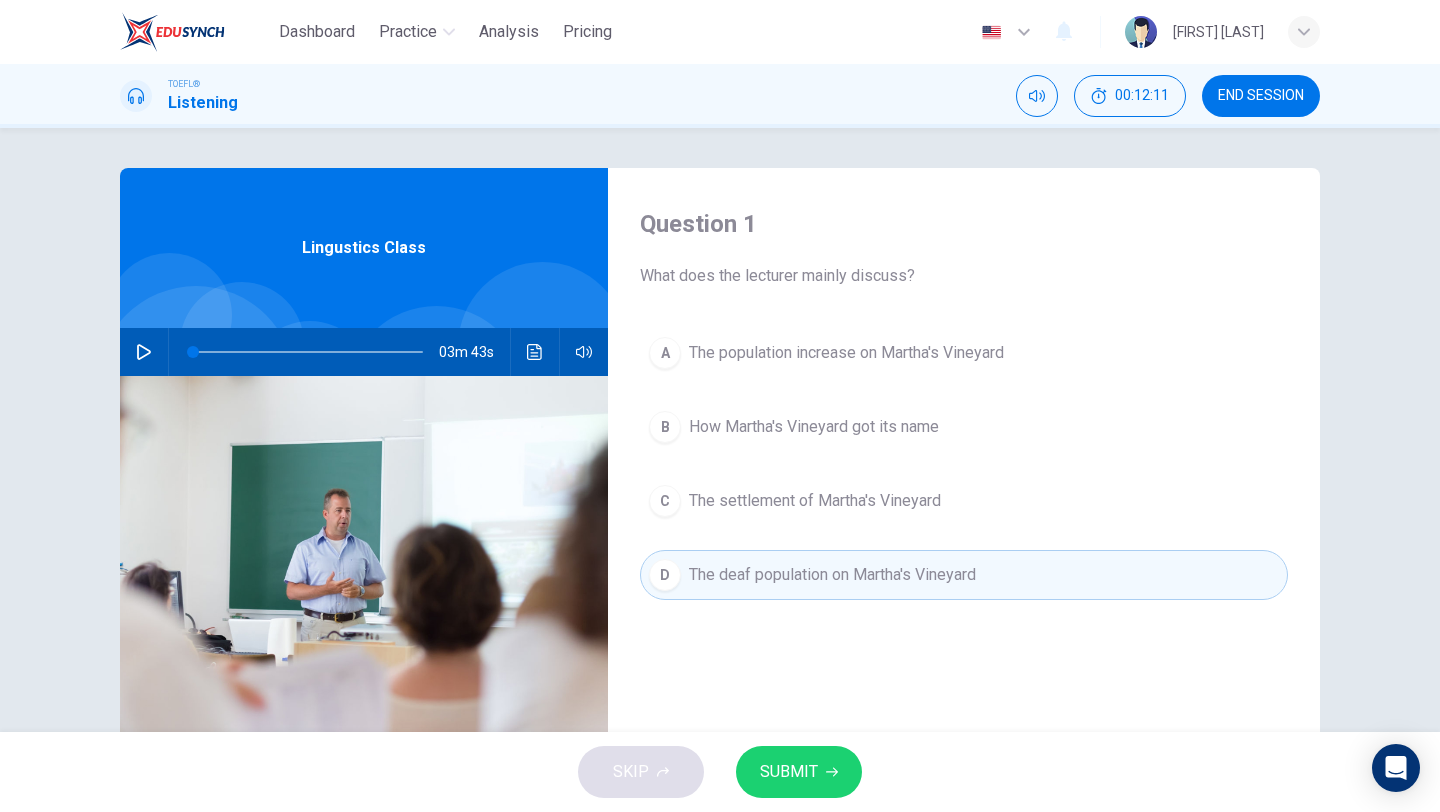 click on "SUBMIT" at bounding box center [789, 772] 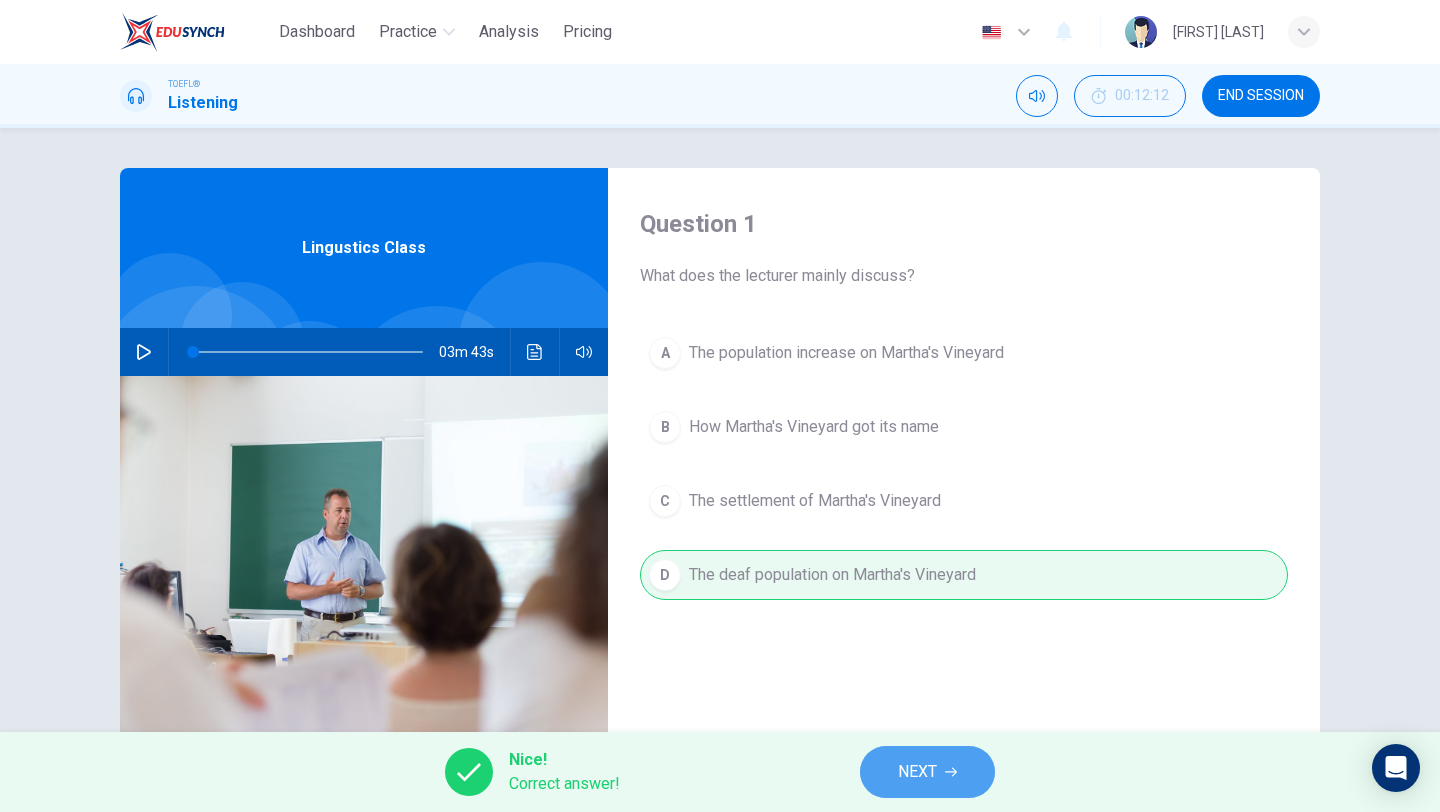 click on "NEXT" at bounding box center [917, 772] 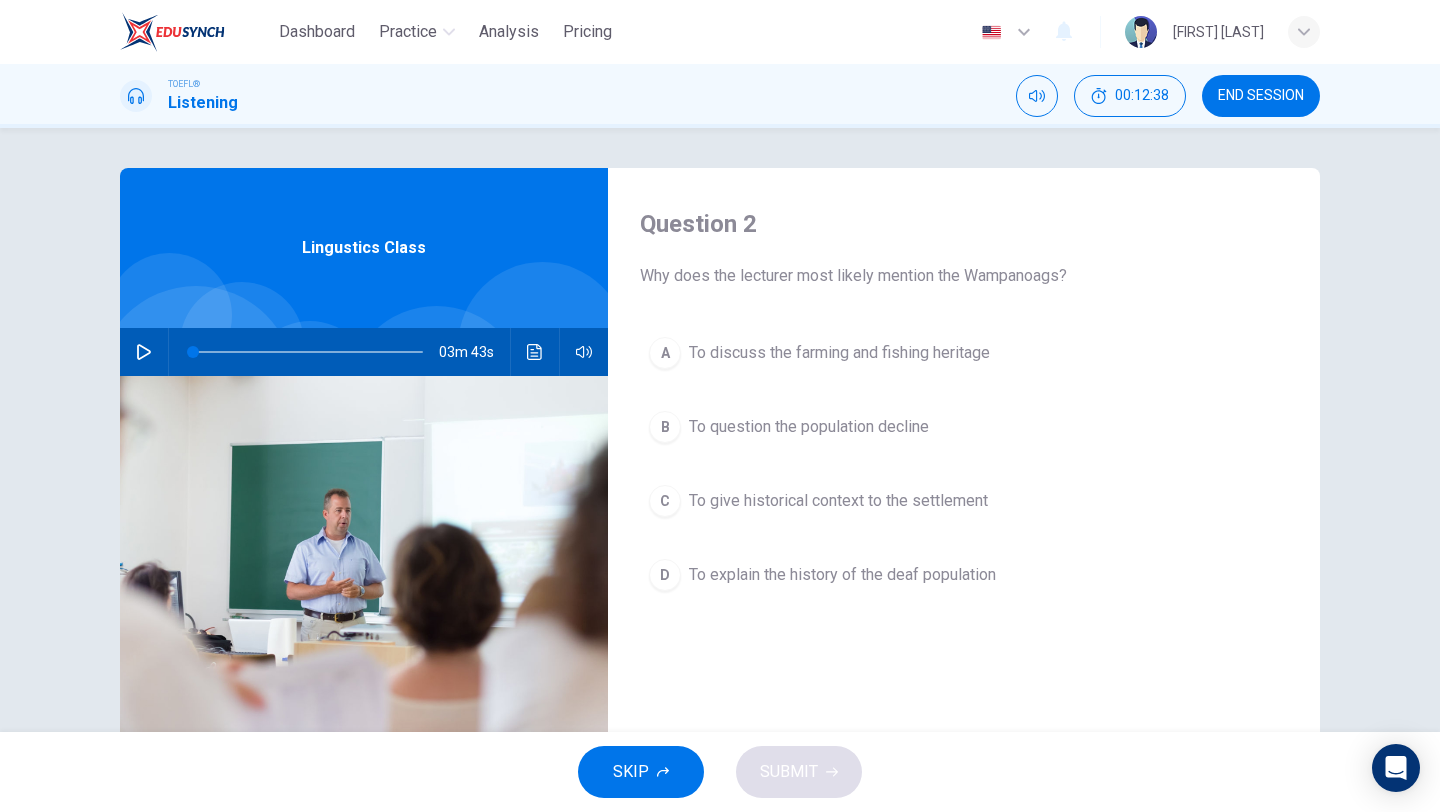 click on "To explain the history of the deaf population" at bounding box center (842, 575) 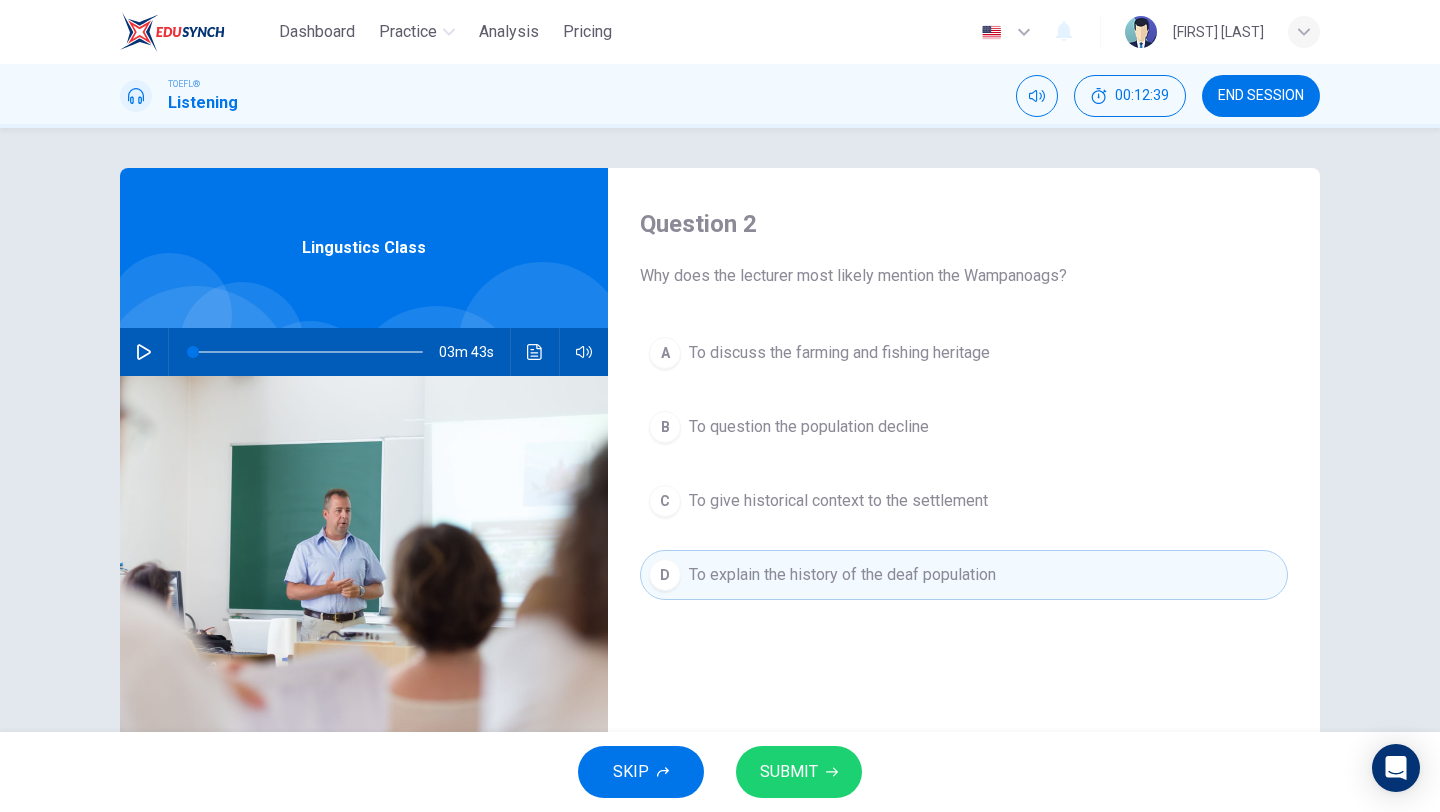 click on "SUBMIT" at bounding box center [789, 772] 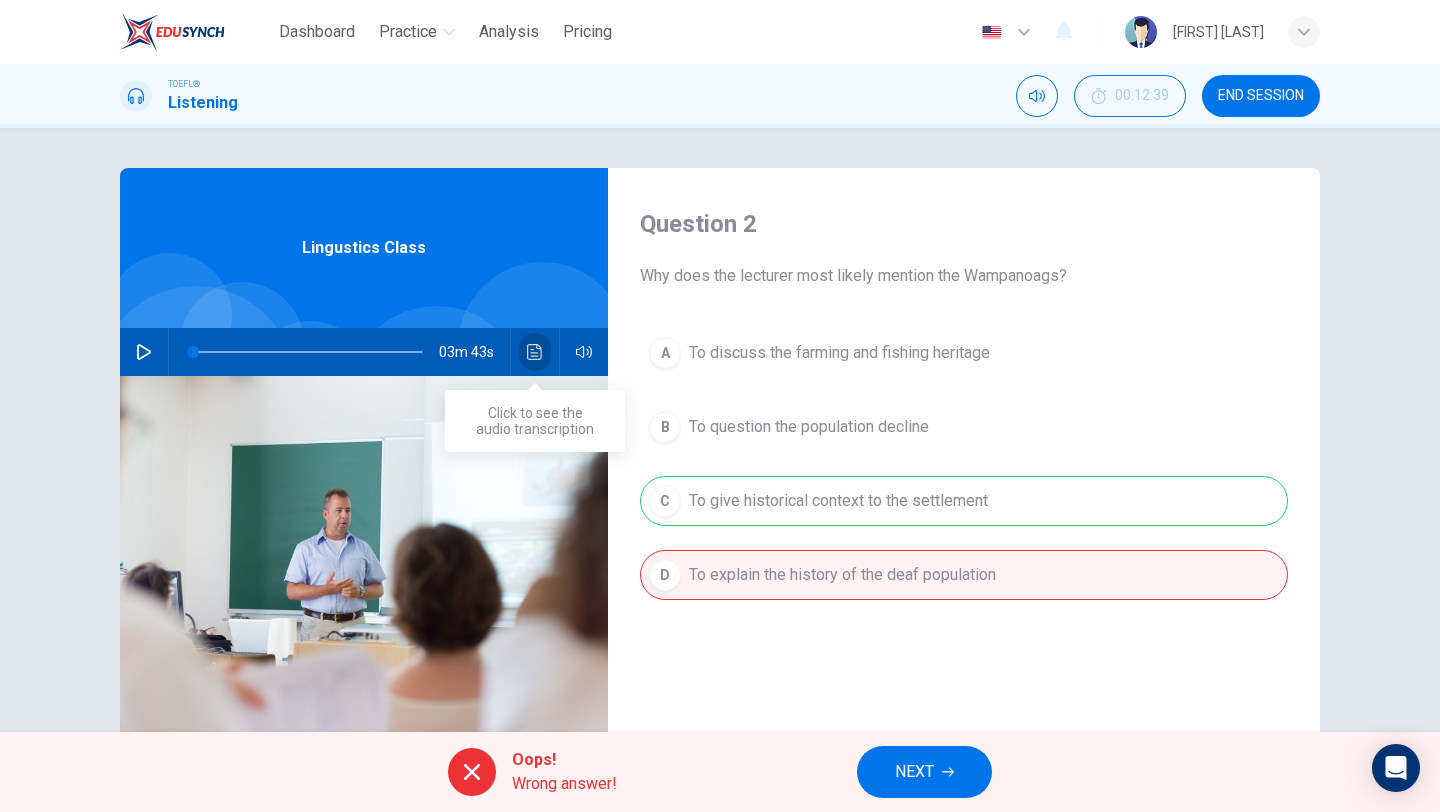 click 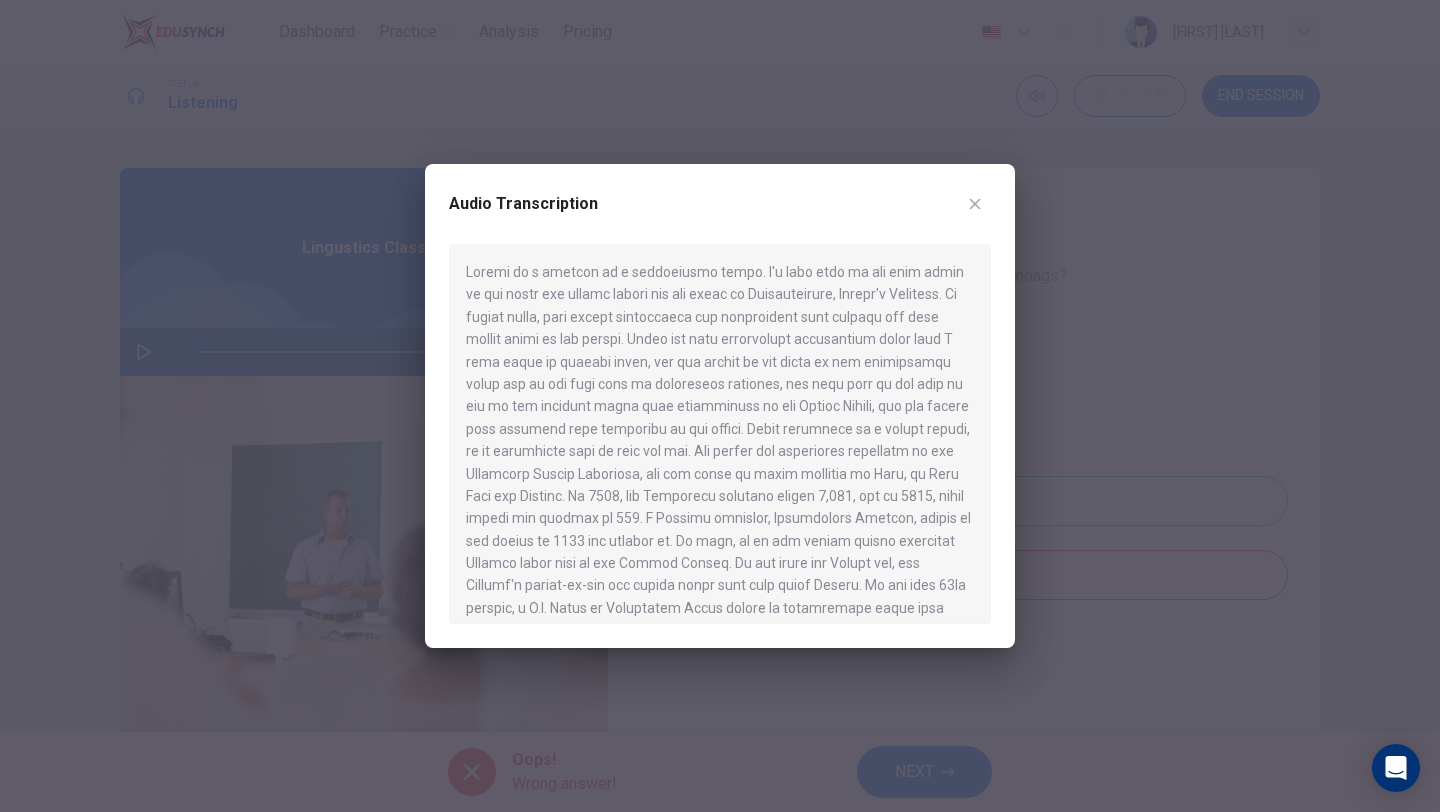 click 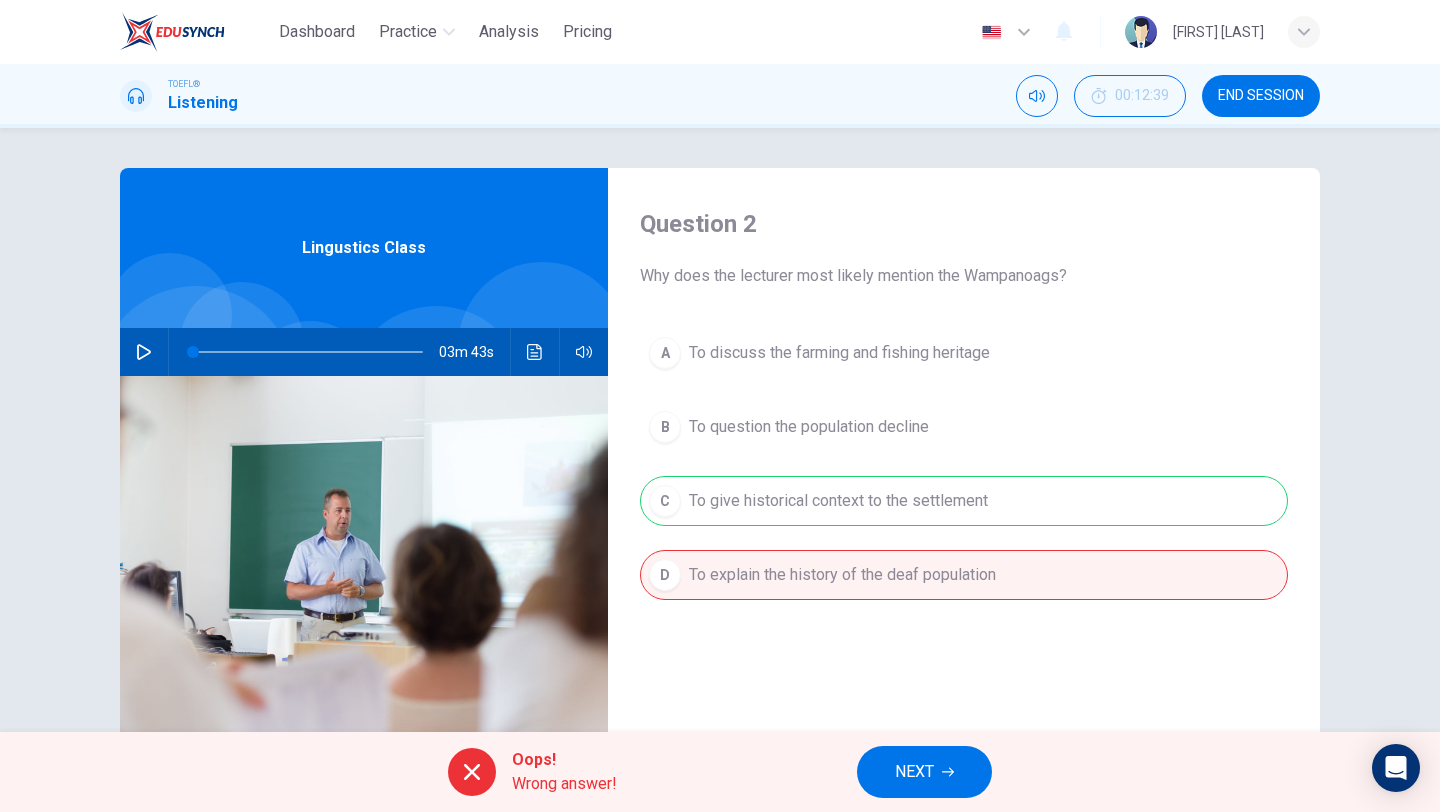 click on "NEXT" at bounding box center [914, 772] 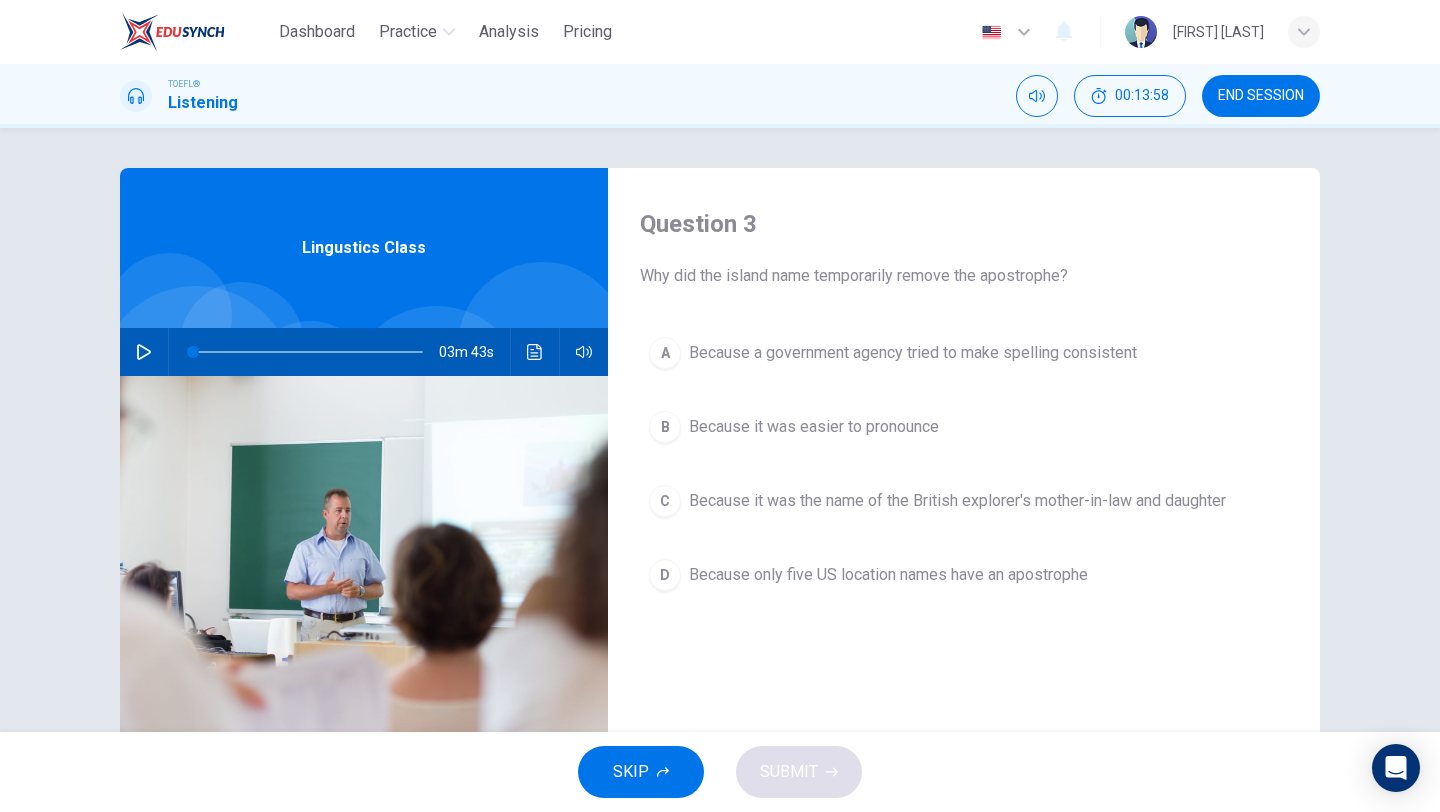 click on "Because a government agency tried to make spelling consistent" at bounding box center [913, 353] 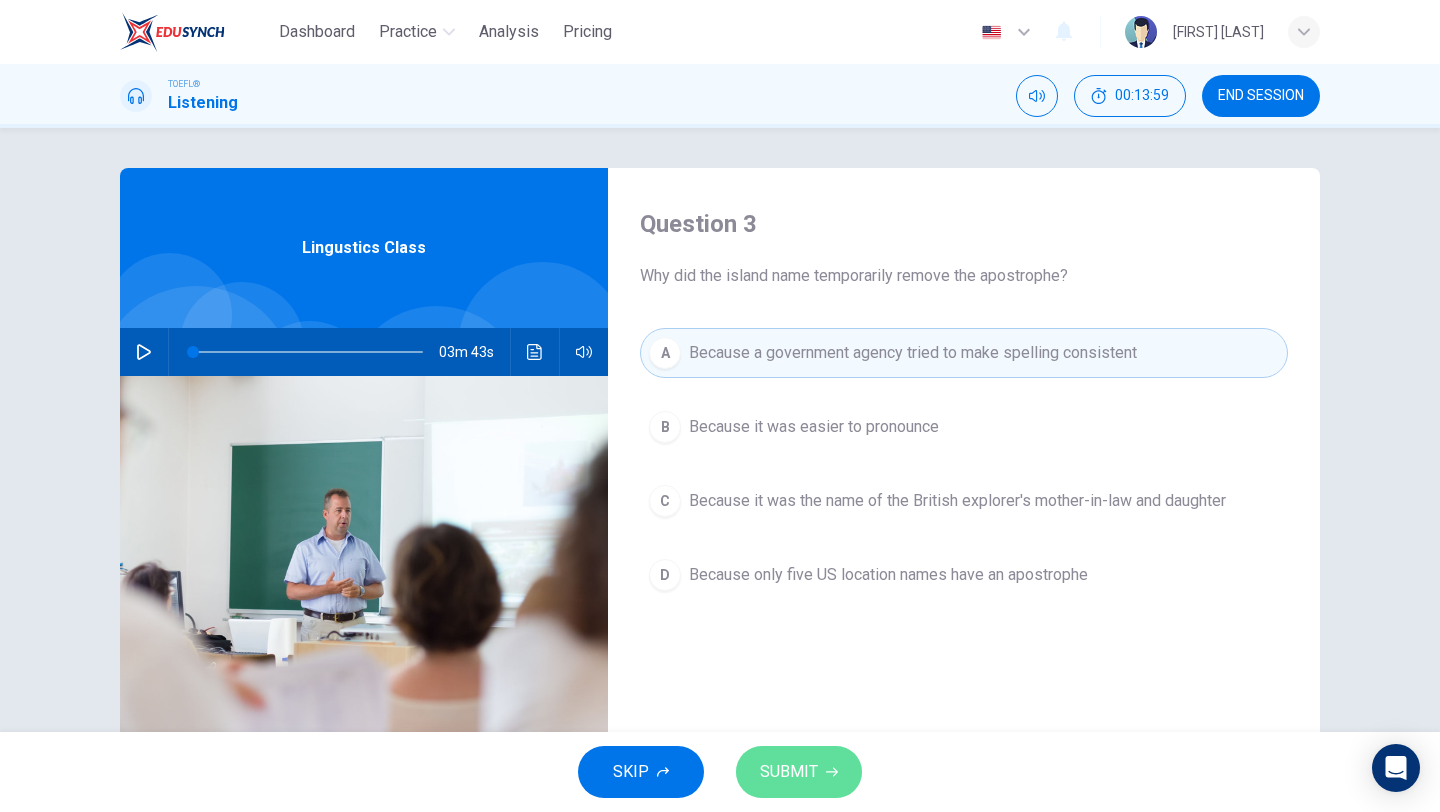 click on "SUBMIT" at bounding box center (799, 772) 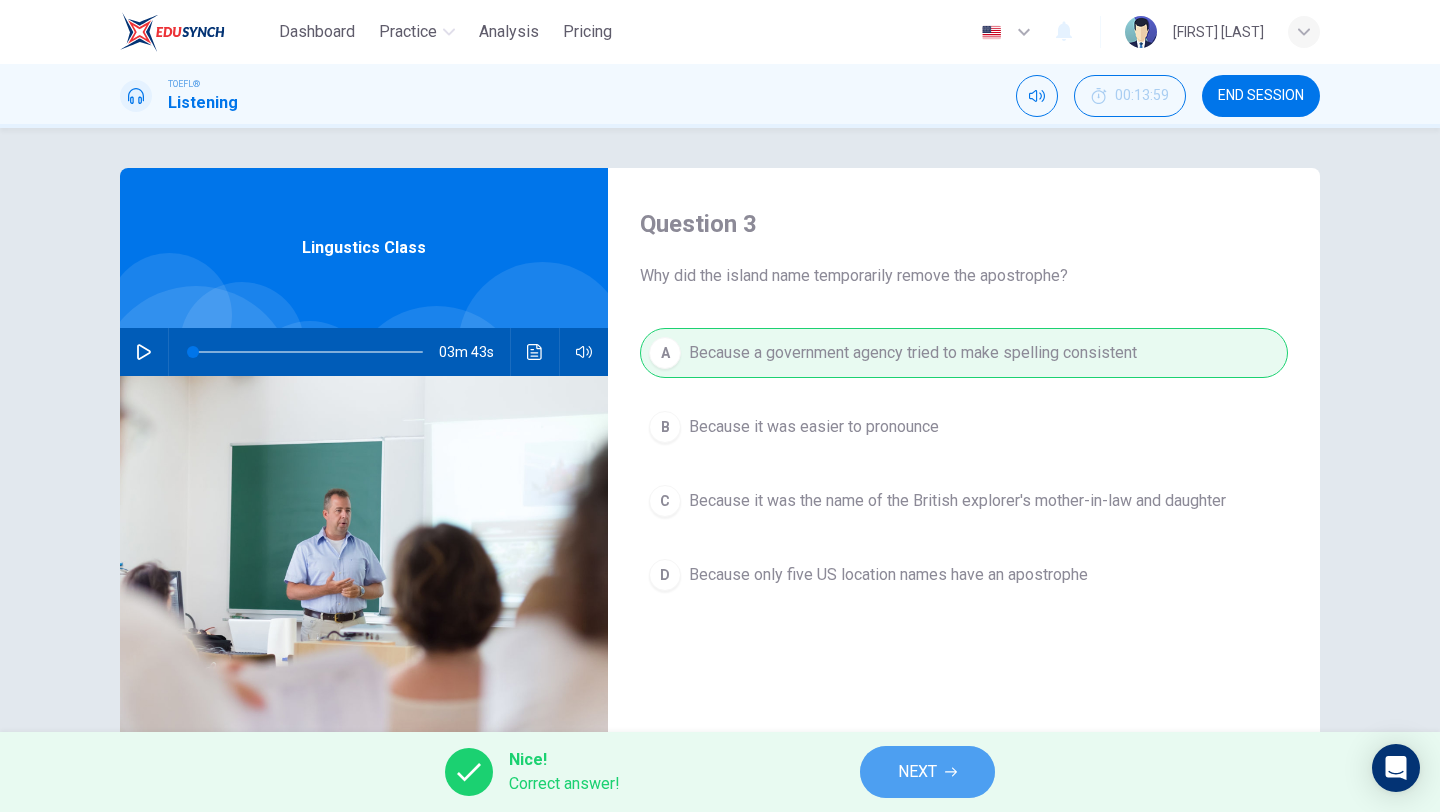 click on "NEXT" at bounding box center [917, 772] 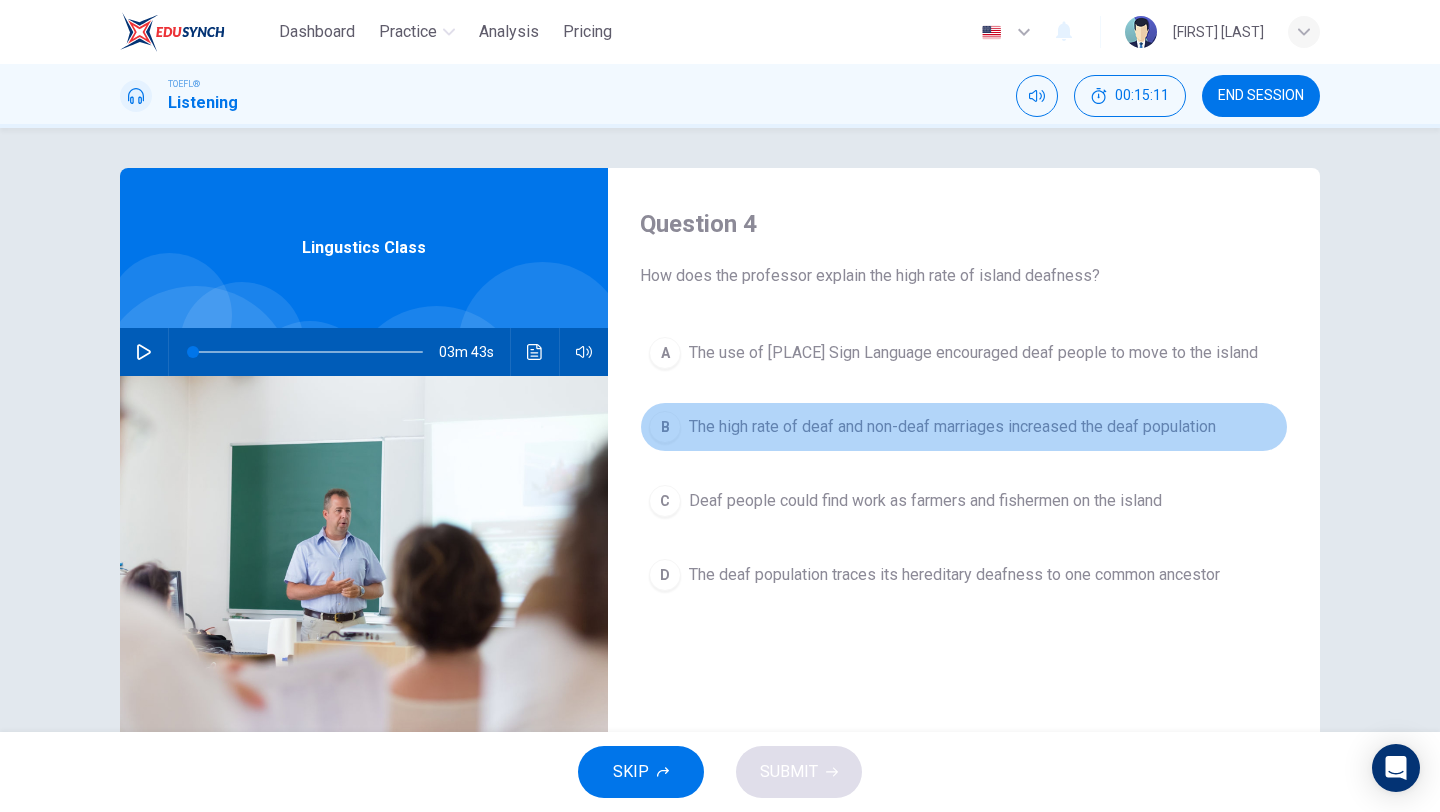 click on "The high rate of deaf and non-deaf marriages increased the deaf population" at bounding box center (952, 427) 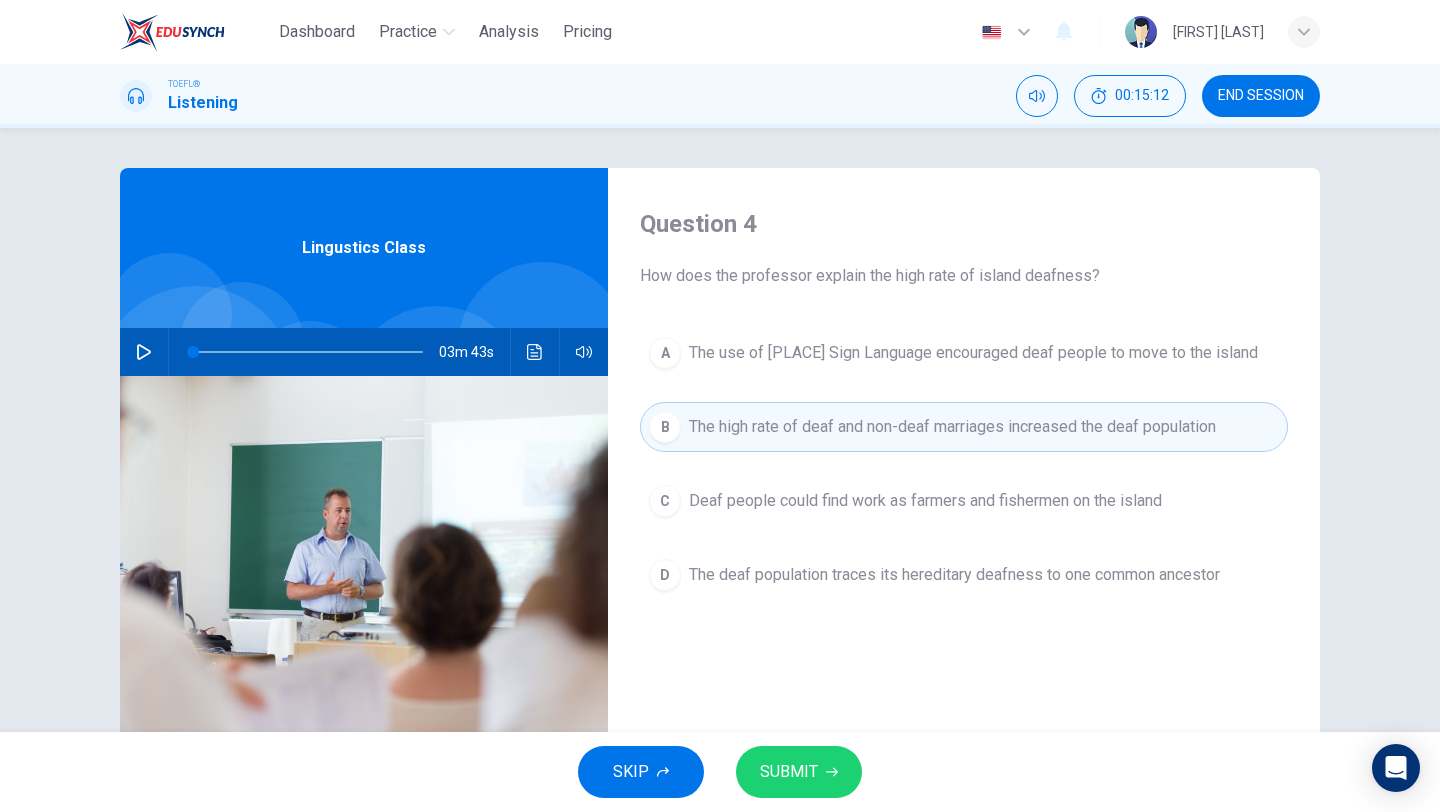 click on "SUBMIT" at bounding box center [789, 772] 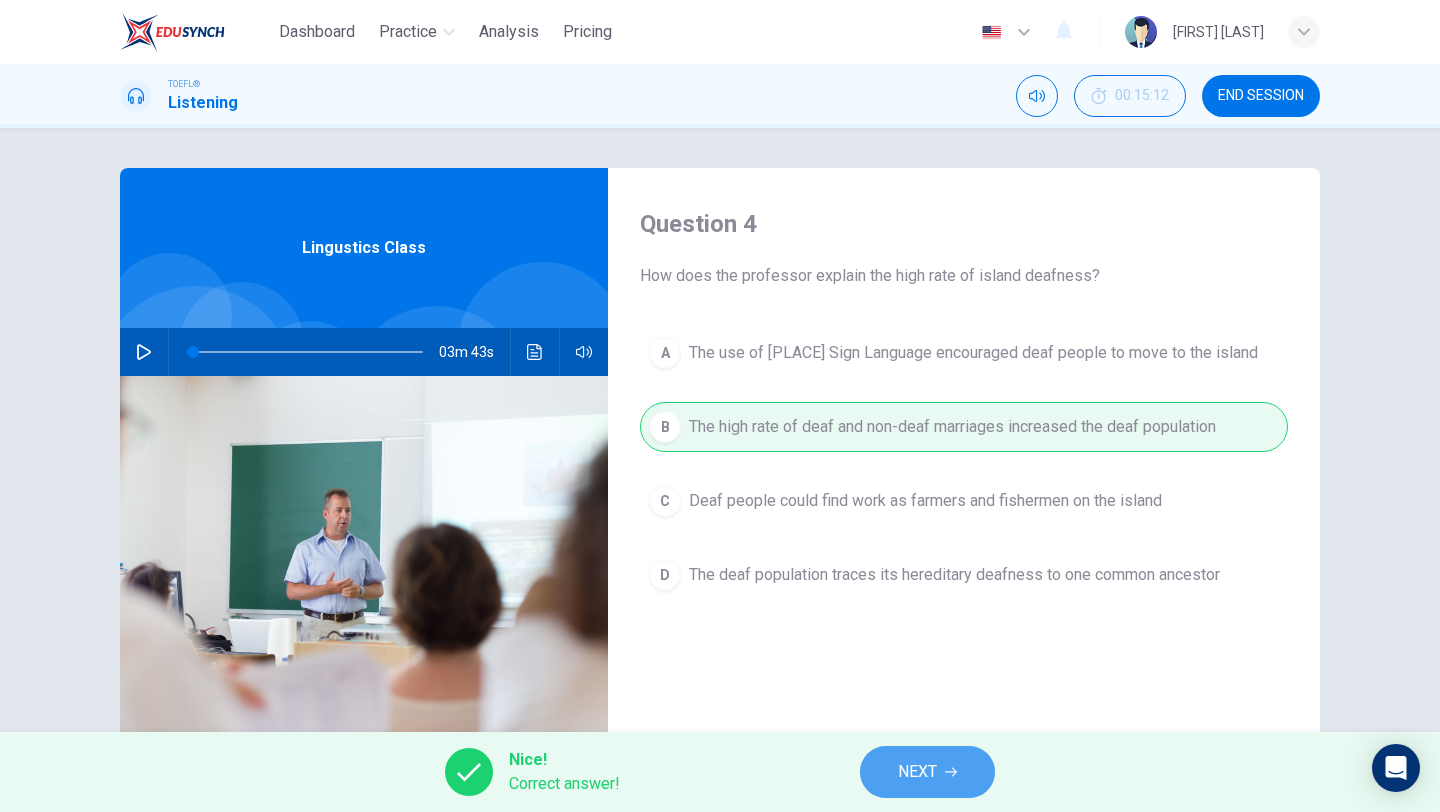 click on "NEXT" at bounding box center (917, 772) 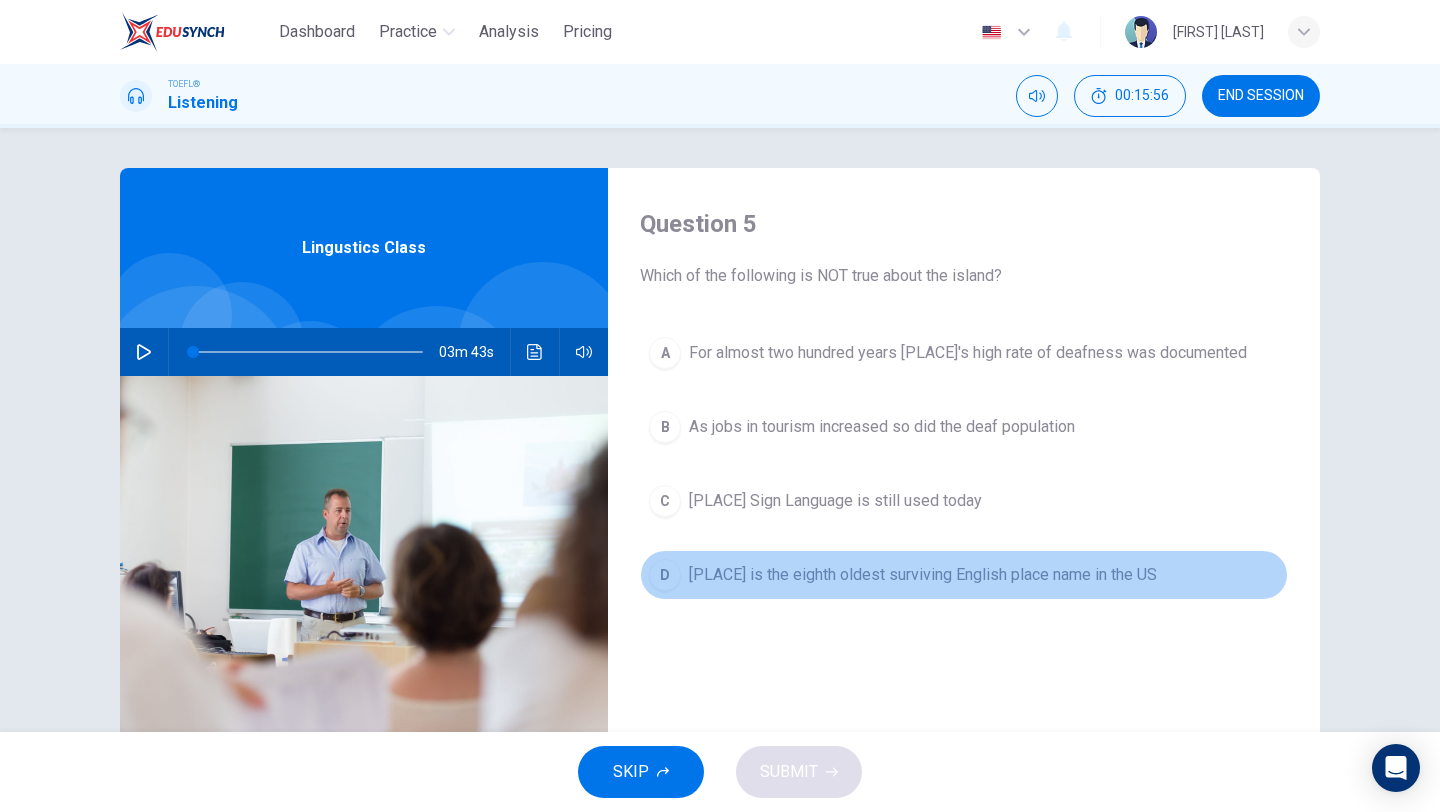 click on "Martha's Vineyard is the eighth oldest surviving English place name in the US" at bounding box center [923, 575] 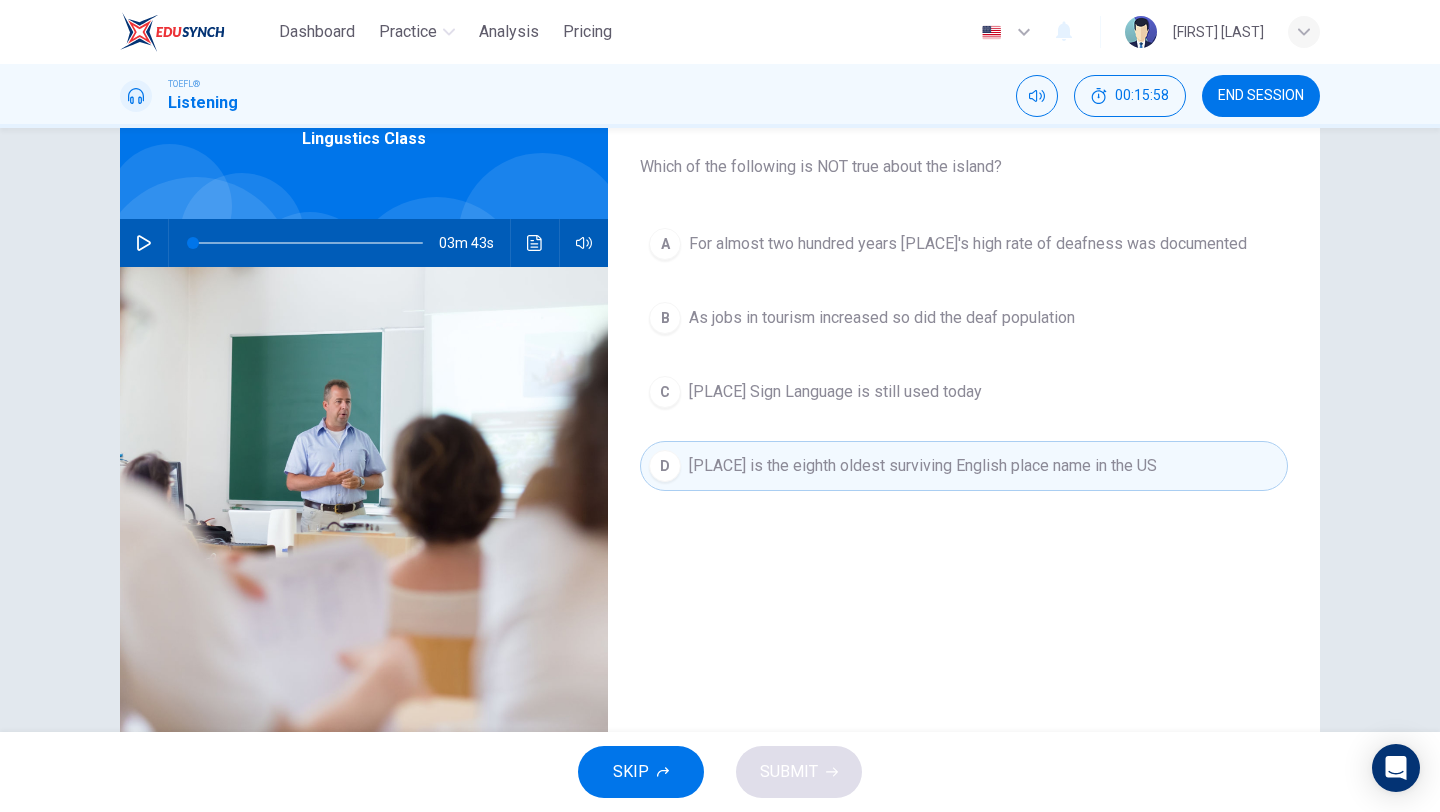 scroll, scrollTop: 0, scrollLeft: 0, axis: both 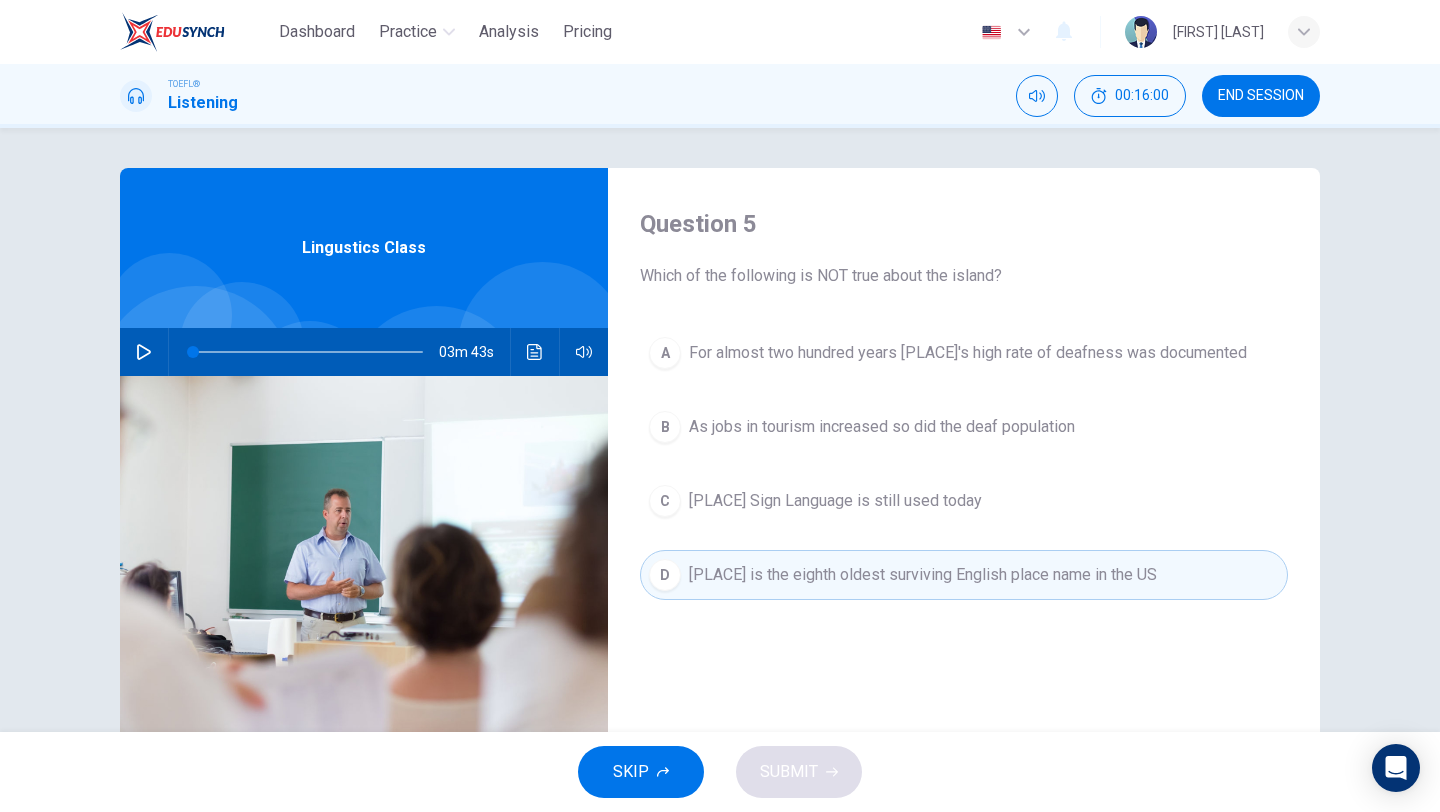 click on "Question 5 Which of the following is NOT true about the island? A For almost two hundred years Martha's Vineyard's high rate of deafness was documented B As jobs in tourism increased so did the deaf population C Martha's Vineyard Sign Language is still used today D Martha's Vineyard is the eighth oldest surviving English place name in the US" at bounding box center (964, 515) 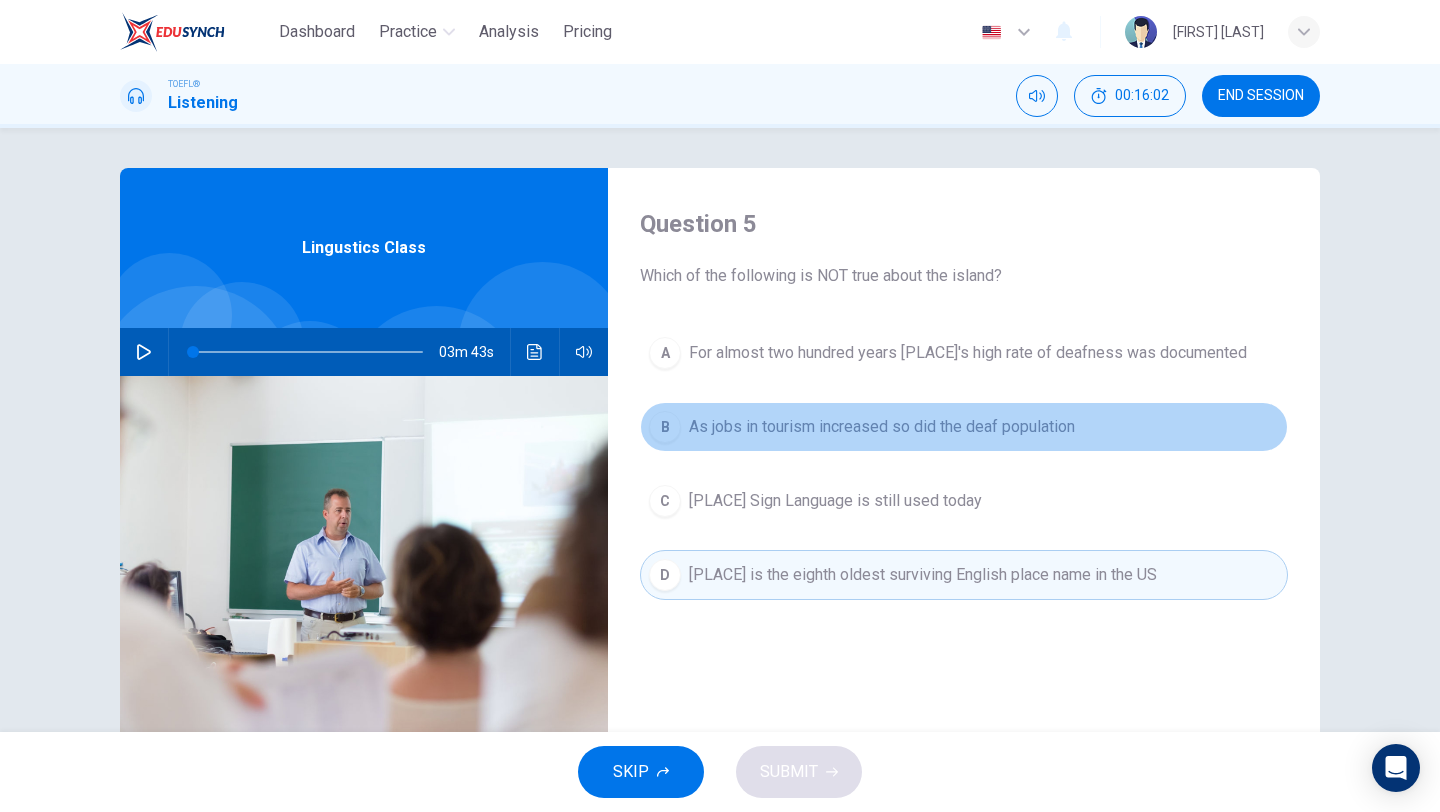 click on "As jobs in tourism increased so did the deaf population" at bounding box center (882, 427) 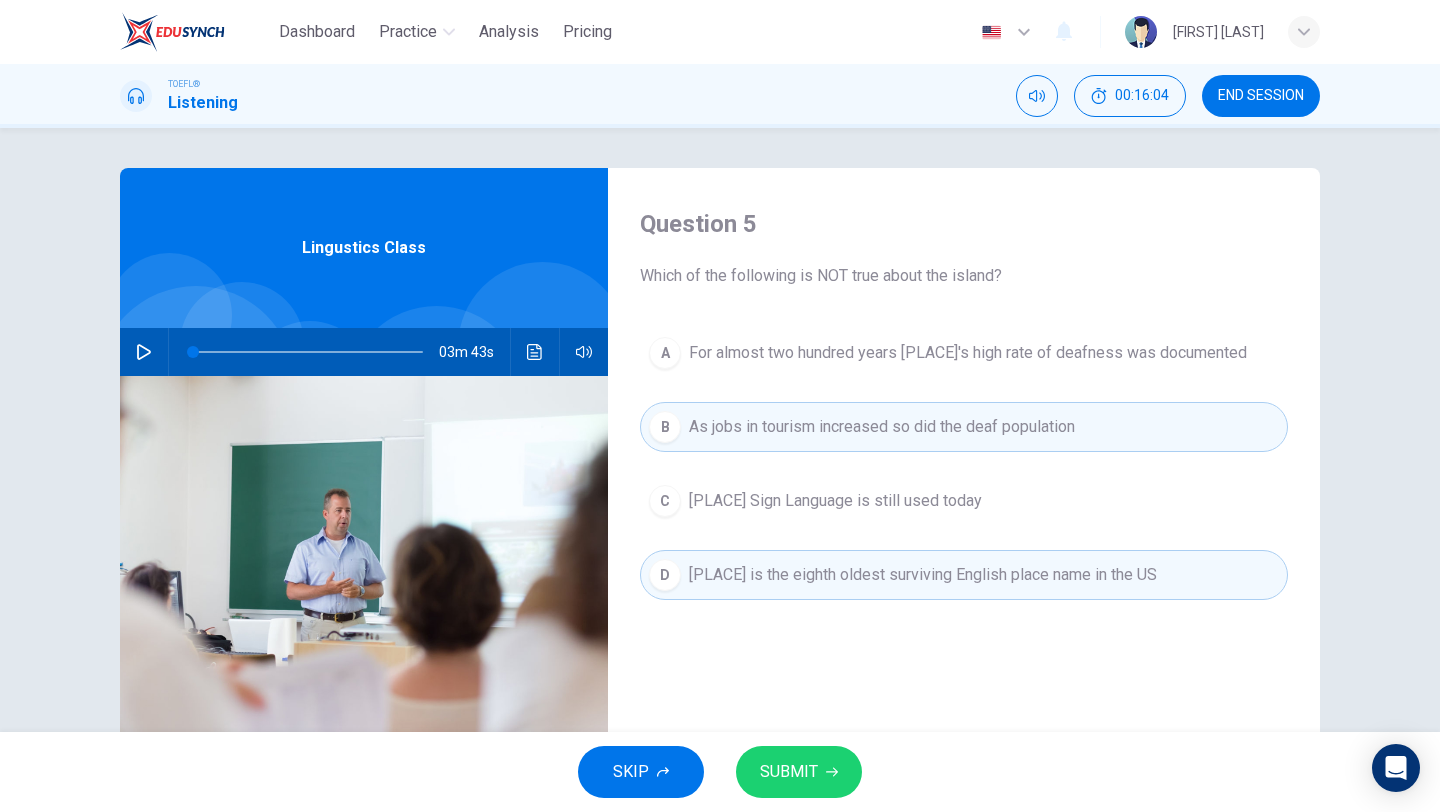 click on "SUBMIT" at bounding box center (789, 772) 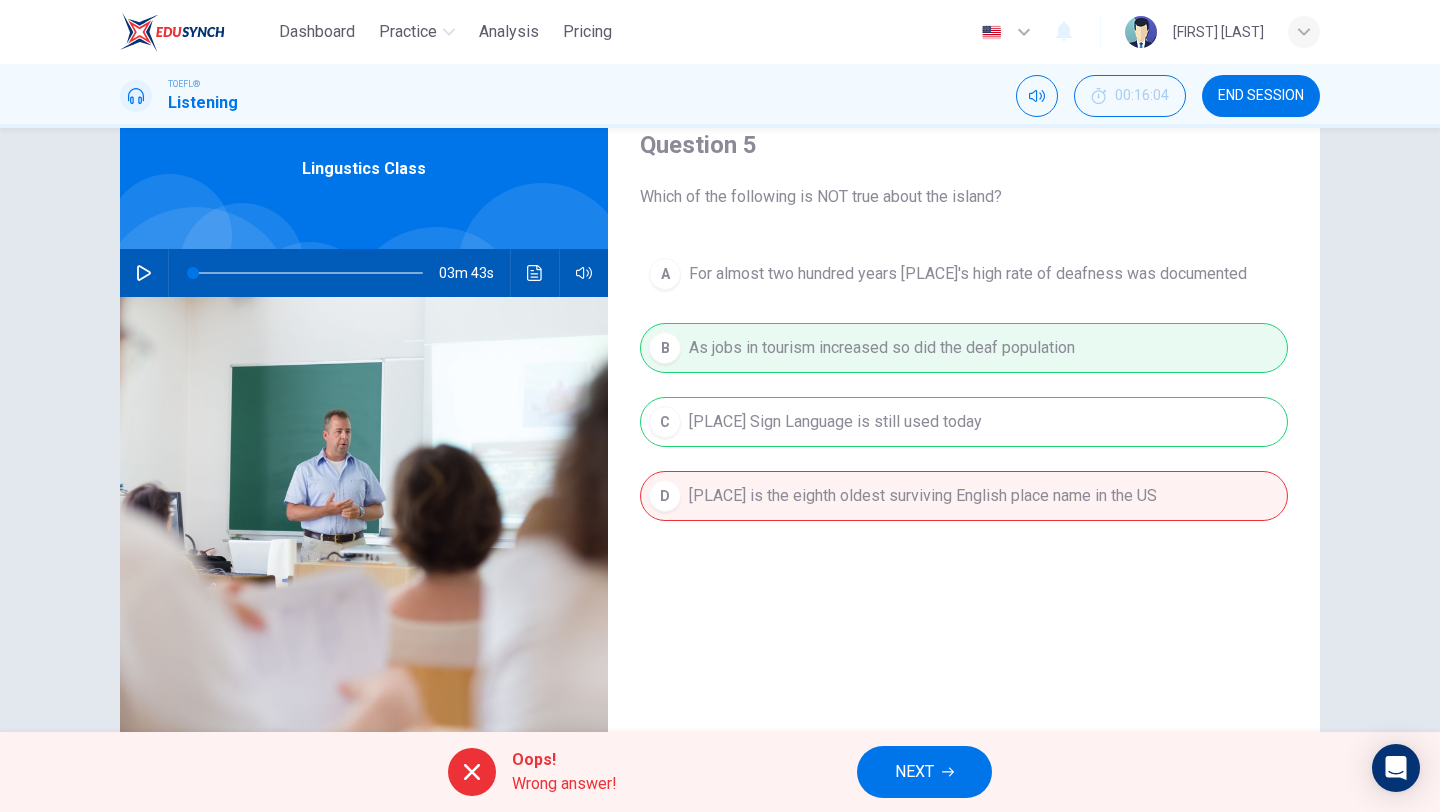 scroll, scrollTop: 75, scrollLeft: 0, axis: vertical 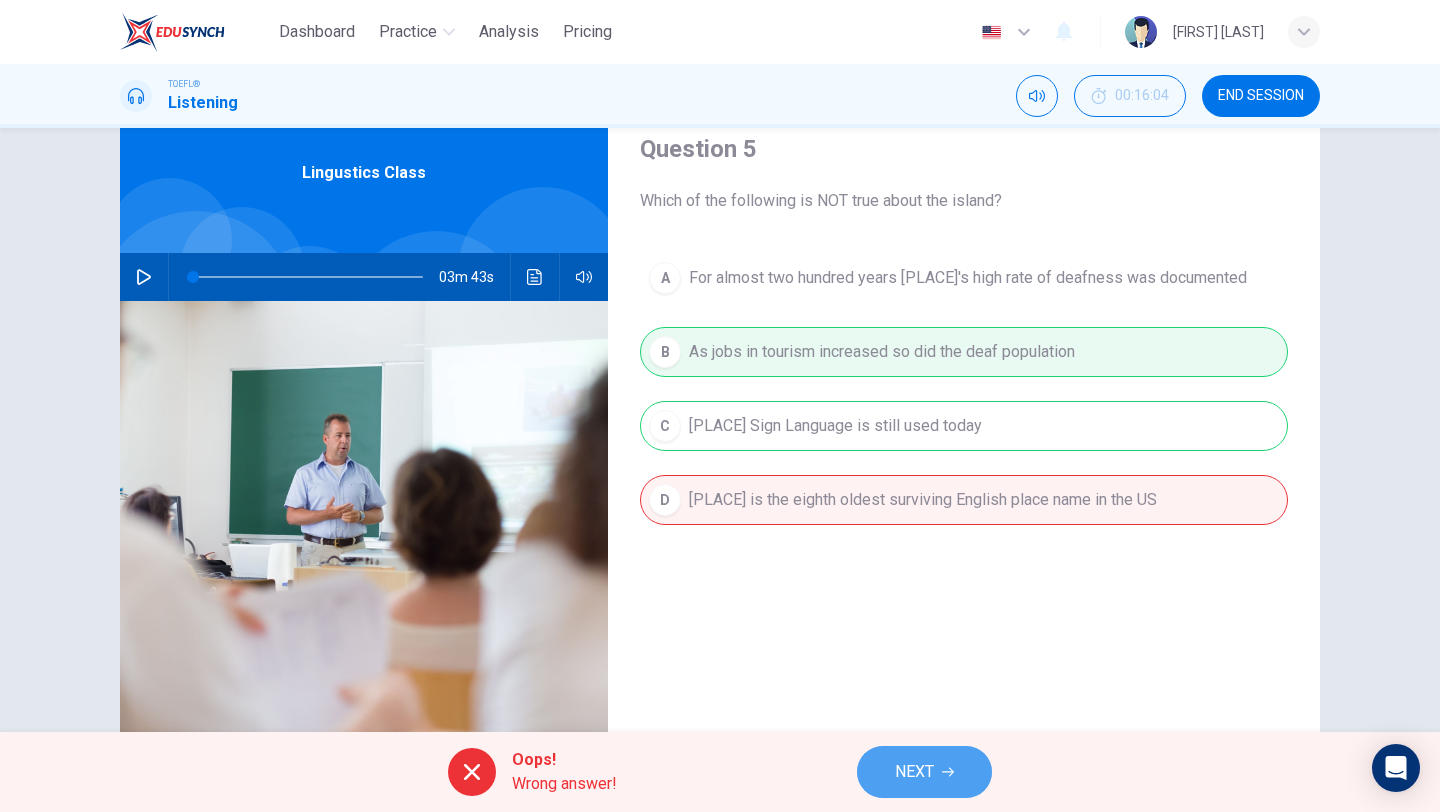click on "NEXT" at bounding box center [924, 772] 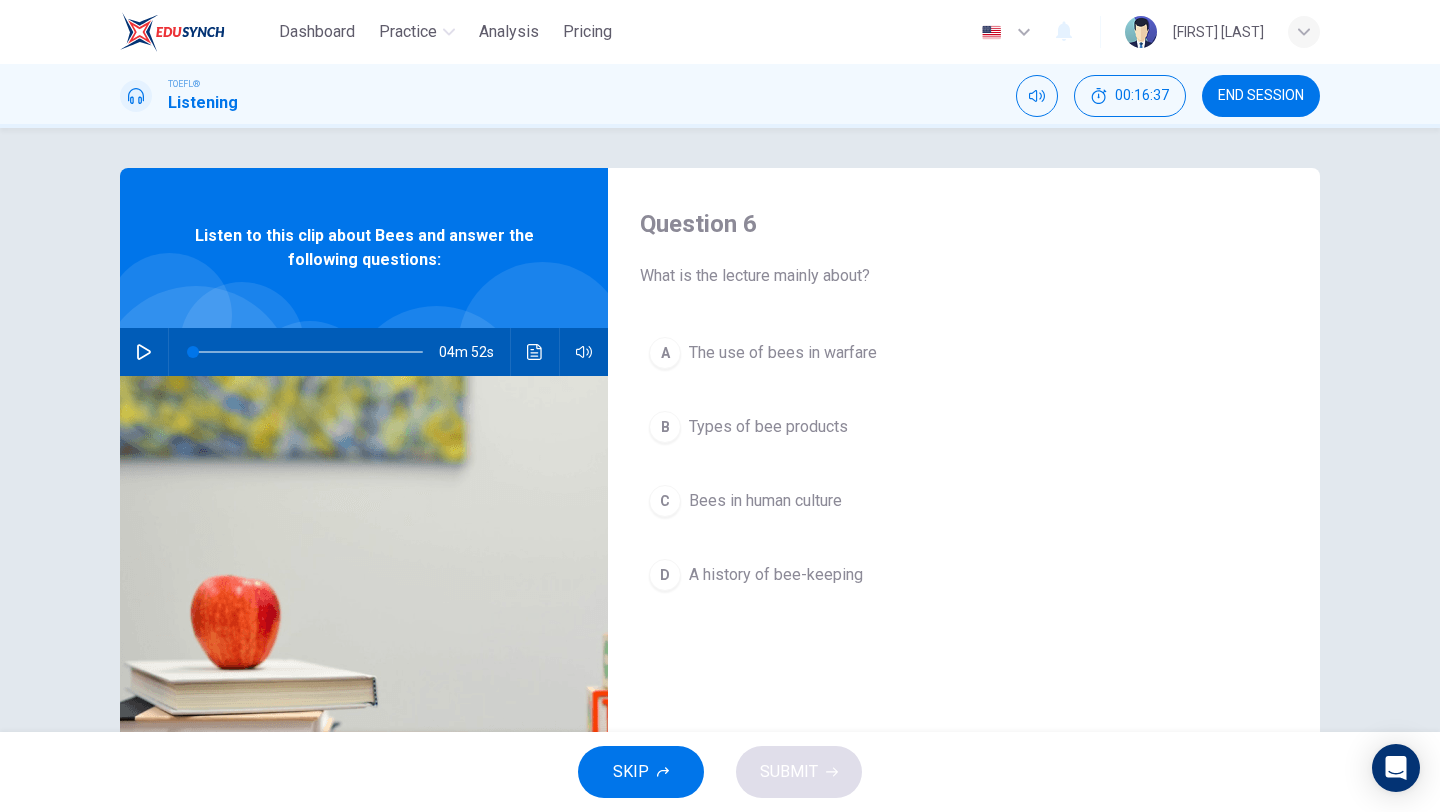 click at bounding box center (144, 352) 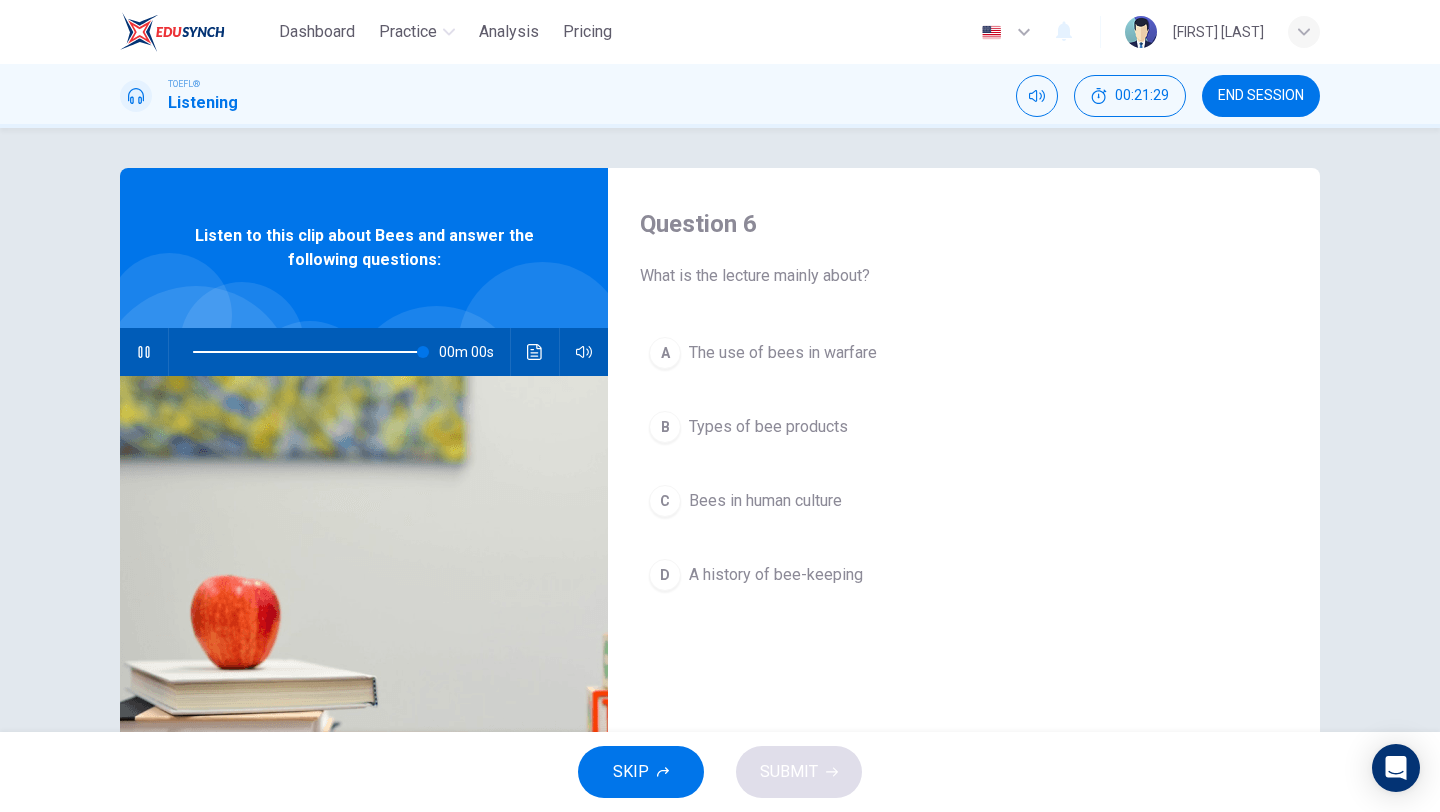 type on "0" 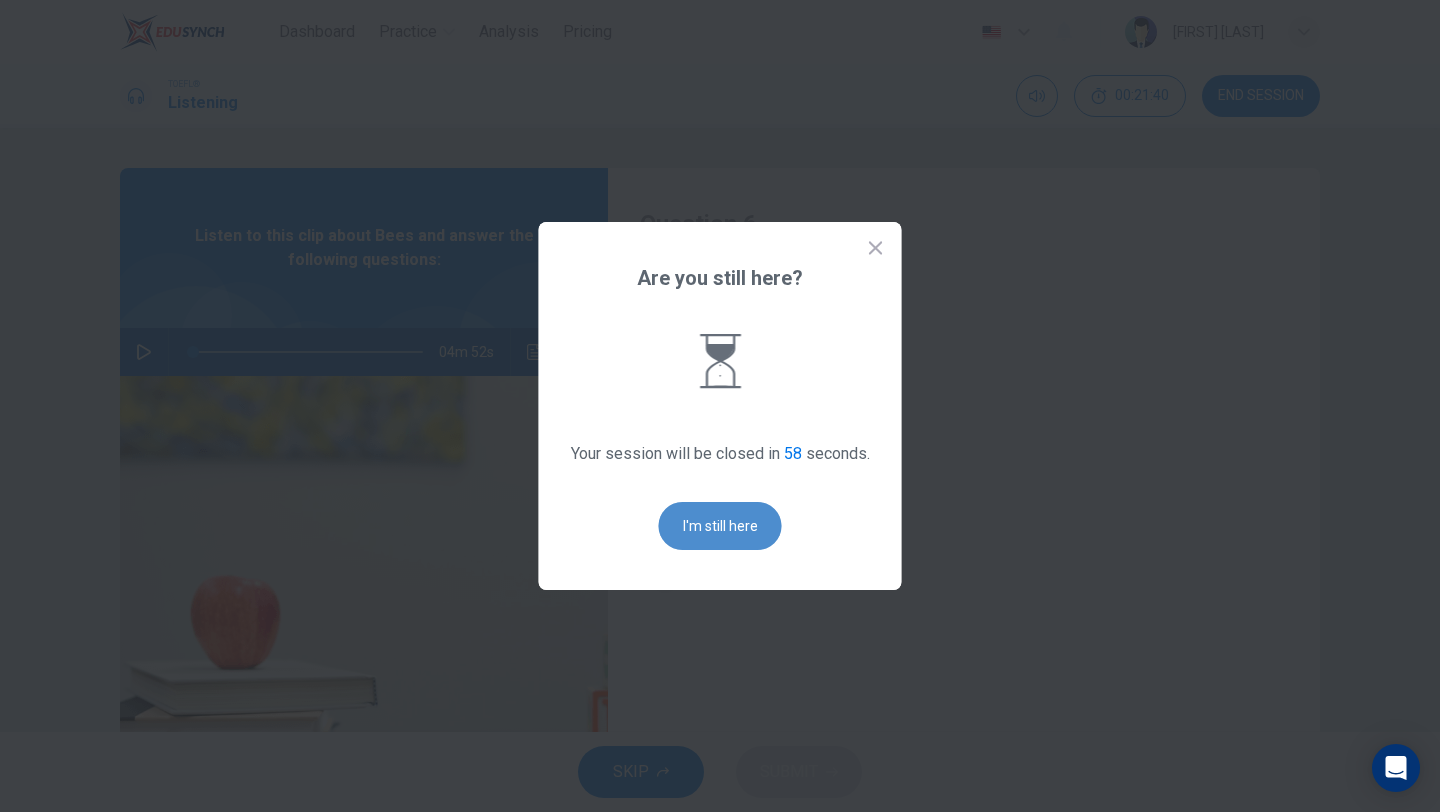 click on "I'm still here" at bounding box center [720, 526] 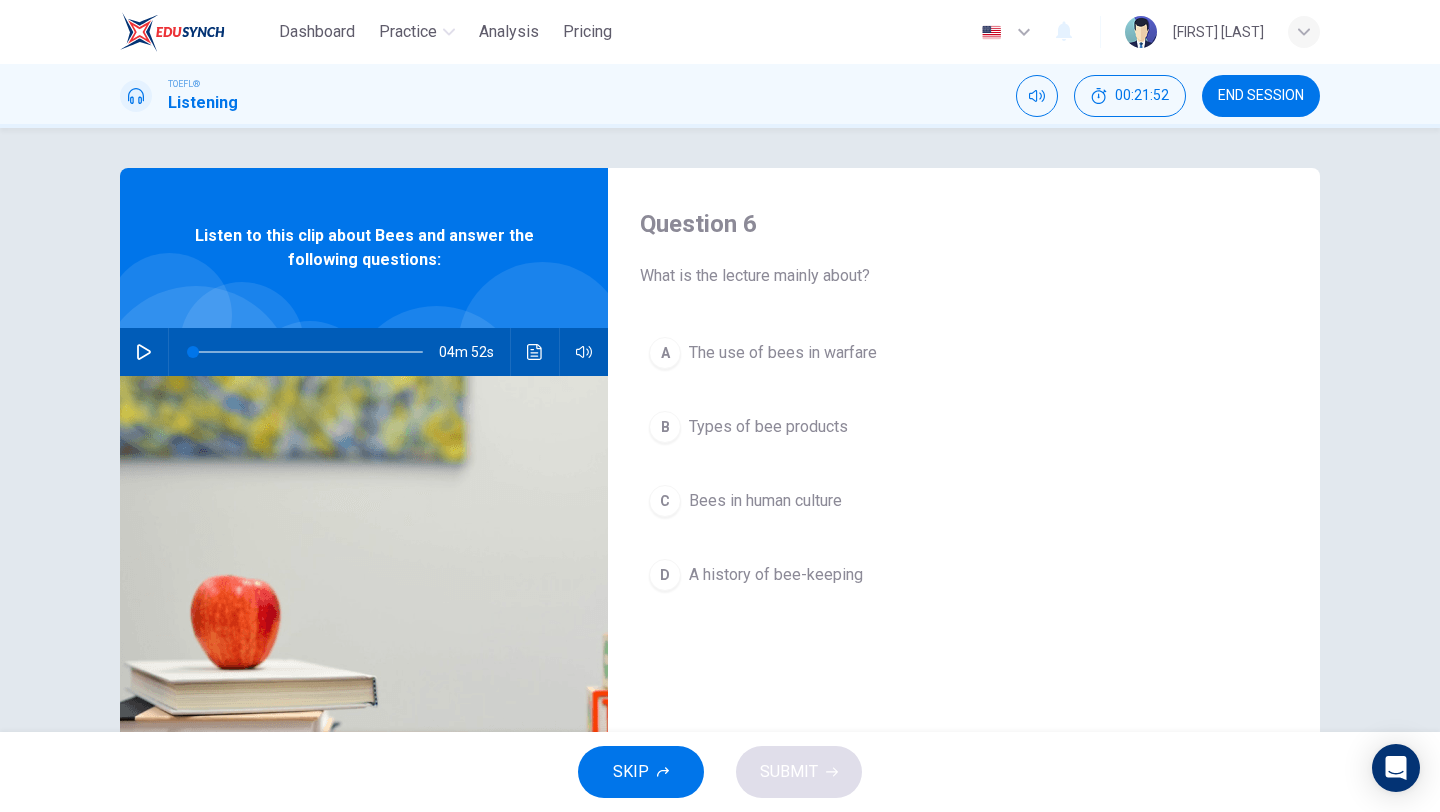 click on "The use of bees in warfare" at bounding box center [783, 353] 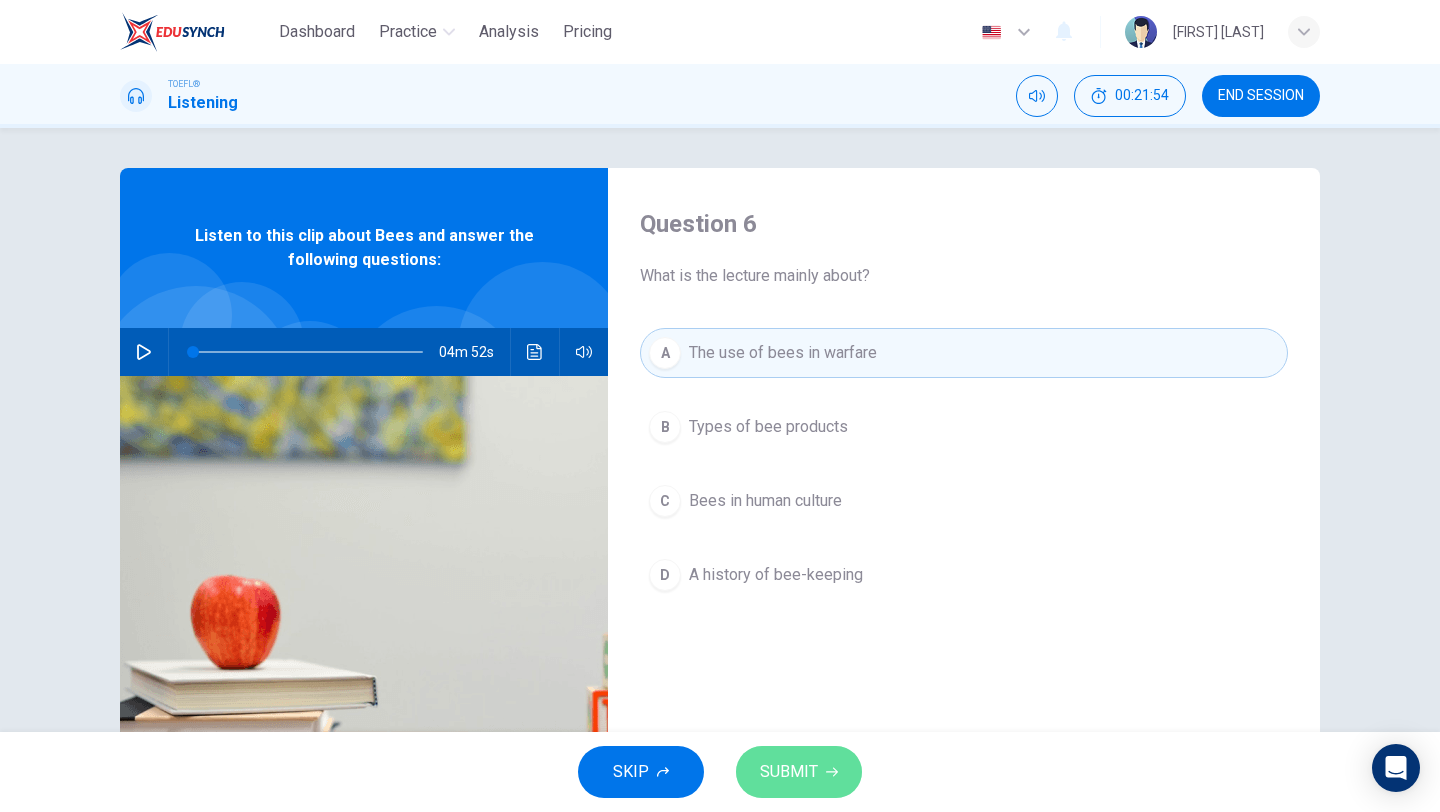 click on "SUBMIT" at bounding box center [789, 772] 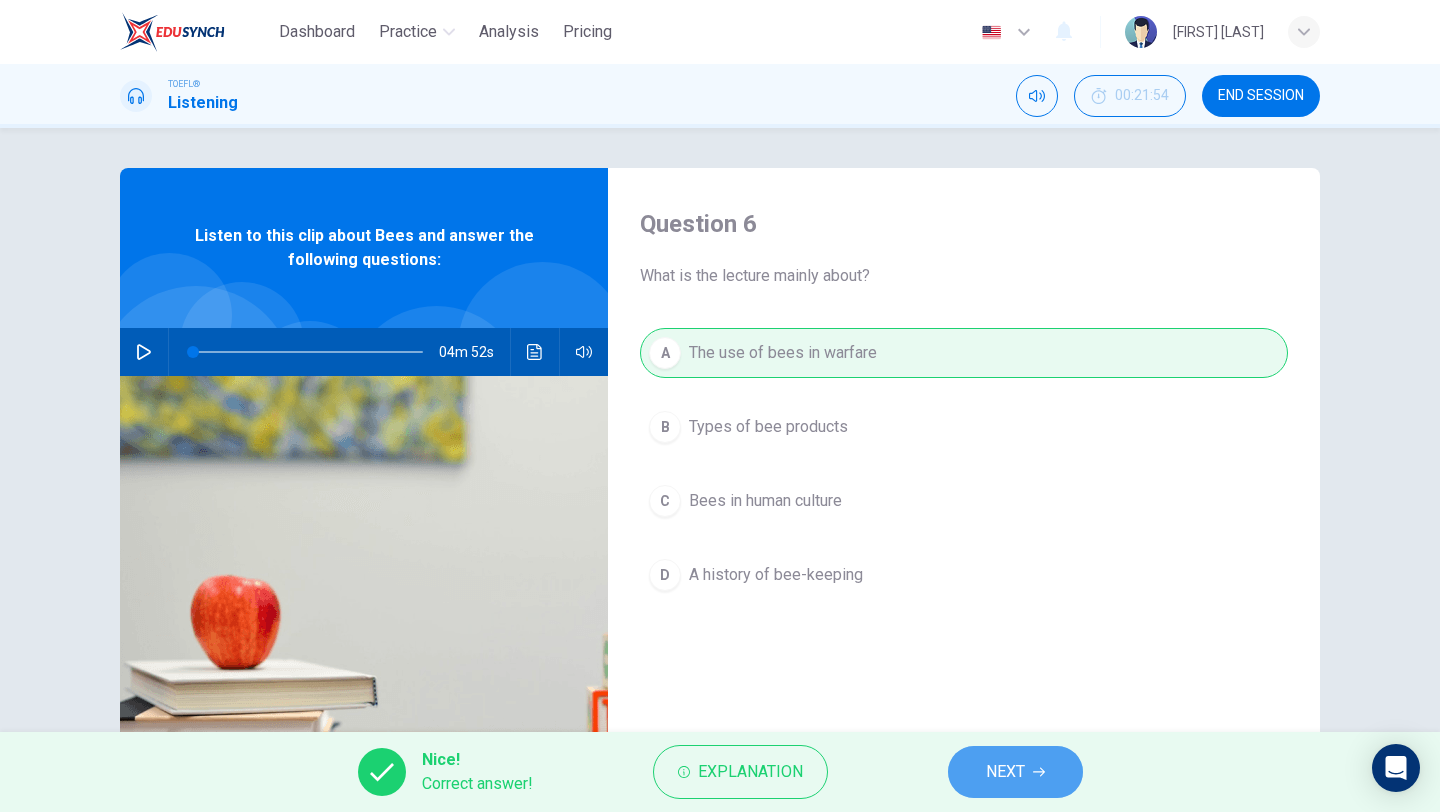 click on "NEXT" at bounding box center (1005, 772) 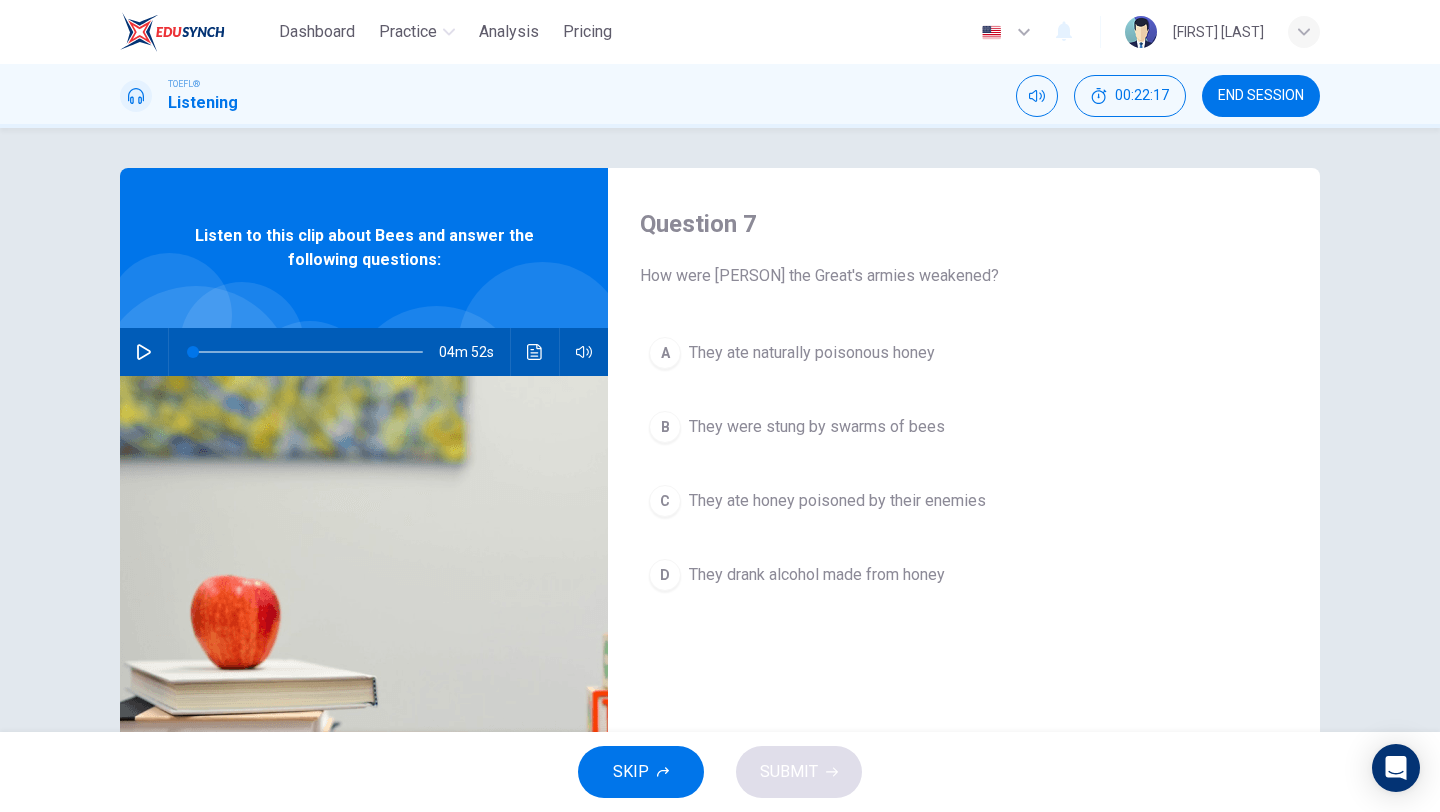 click on "They ate honey poisoned by their enemies" at bounding box center [837, 501] 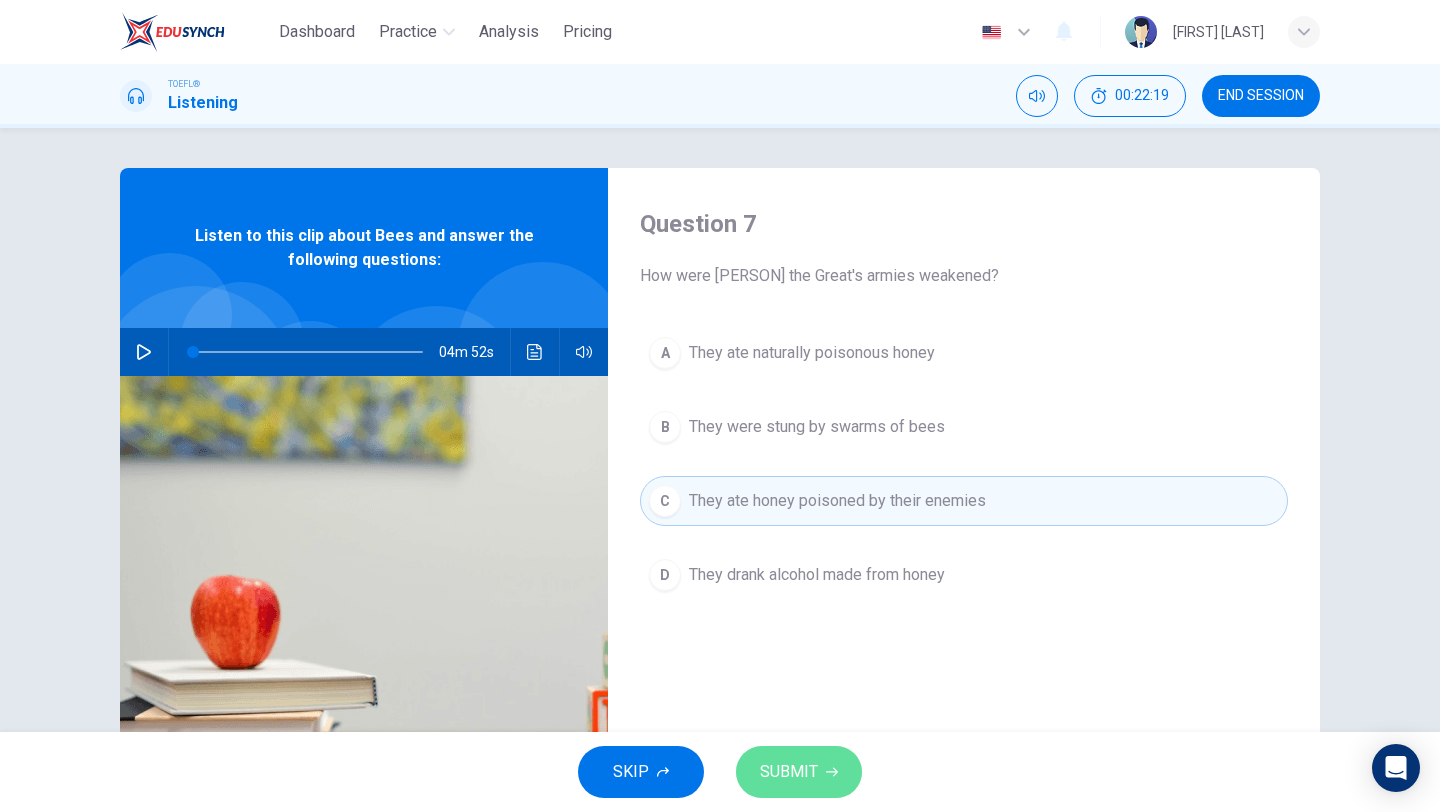 click on "SUBMIT" at bounding box center [789, 772] 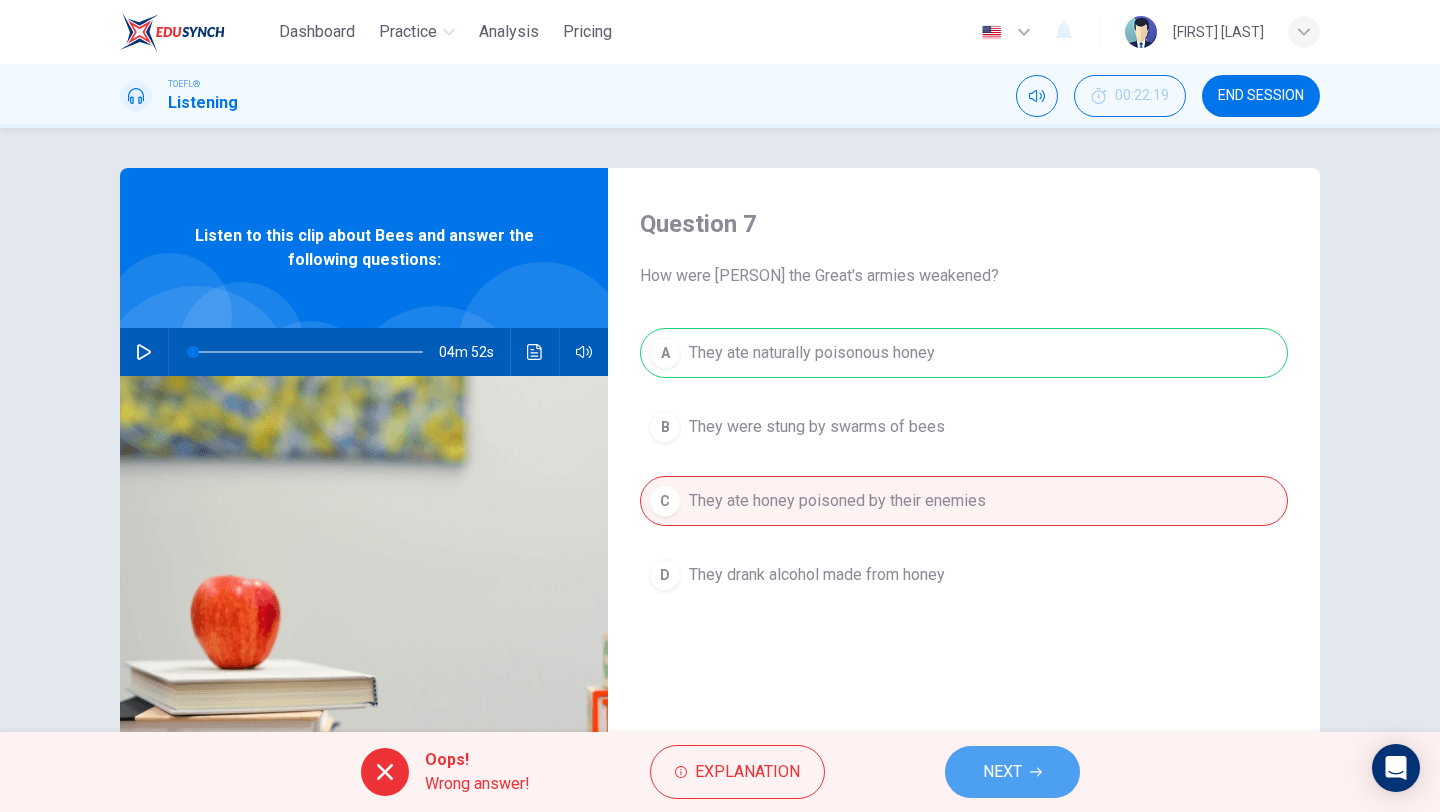 click on "NEXT" at bounding box center (1012, 772) 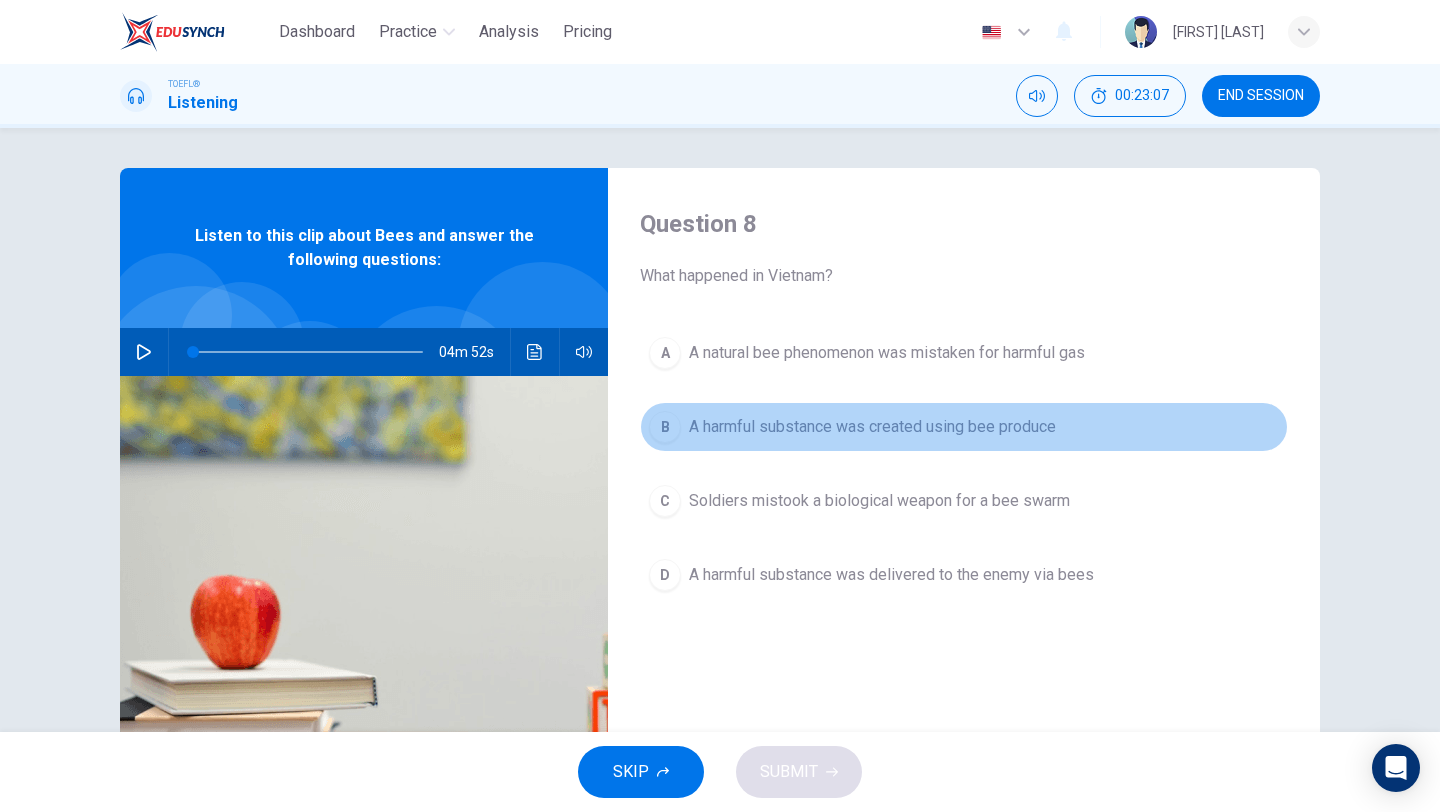 click on "A harmful substance was created using bee produce" at bounding box center [872, 427] 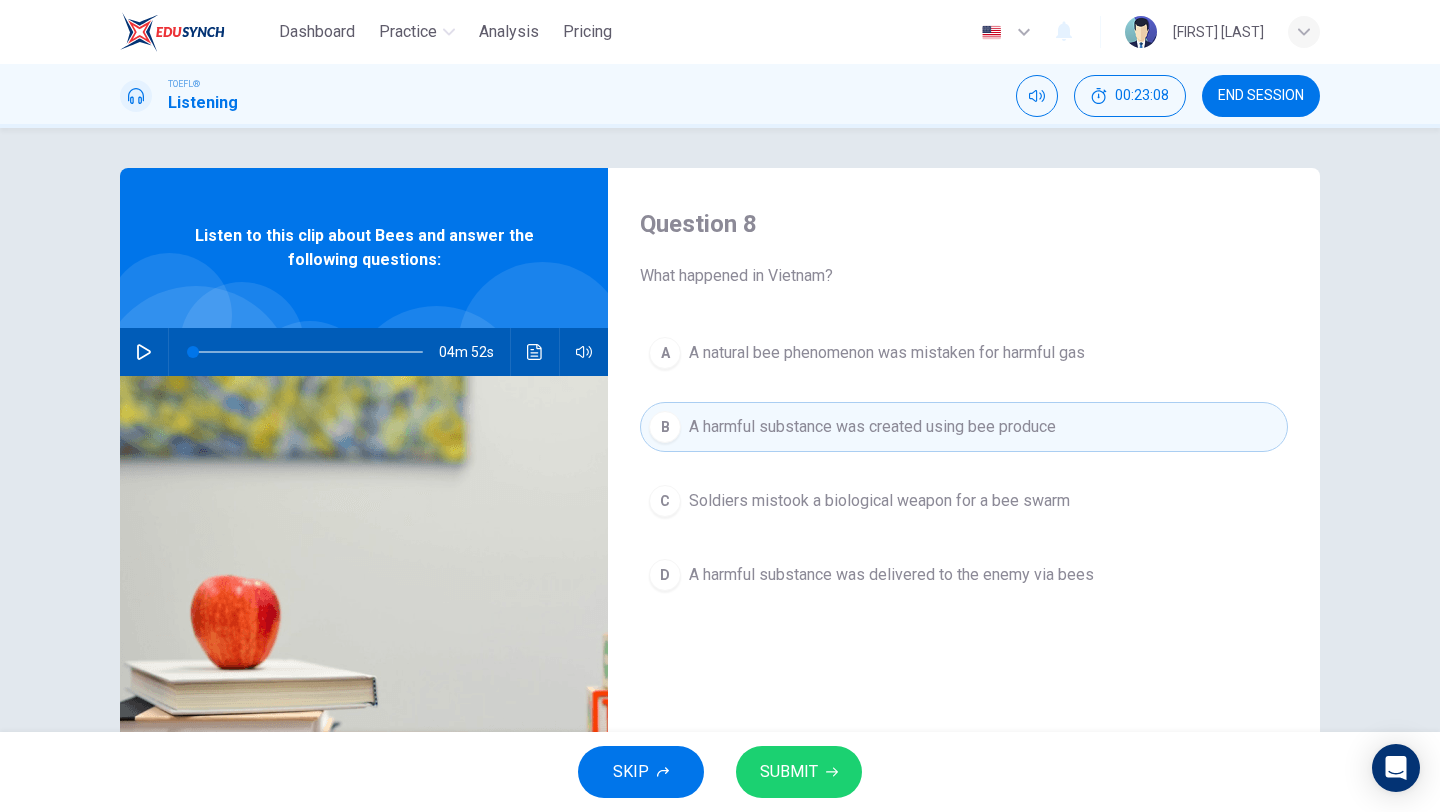 click on "SUBMIT" at bounding box center [789, 772] 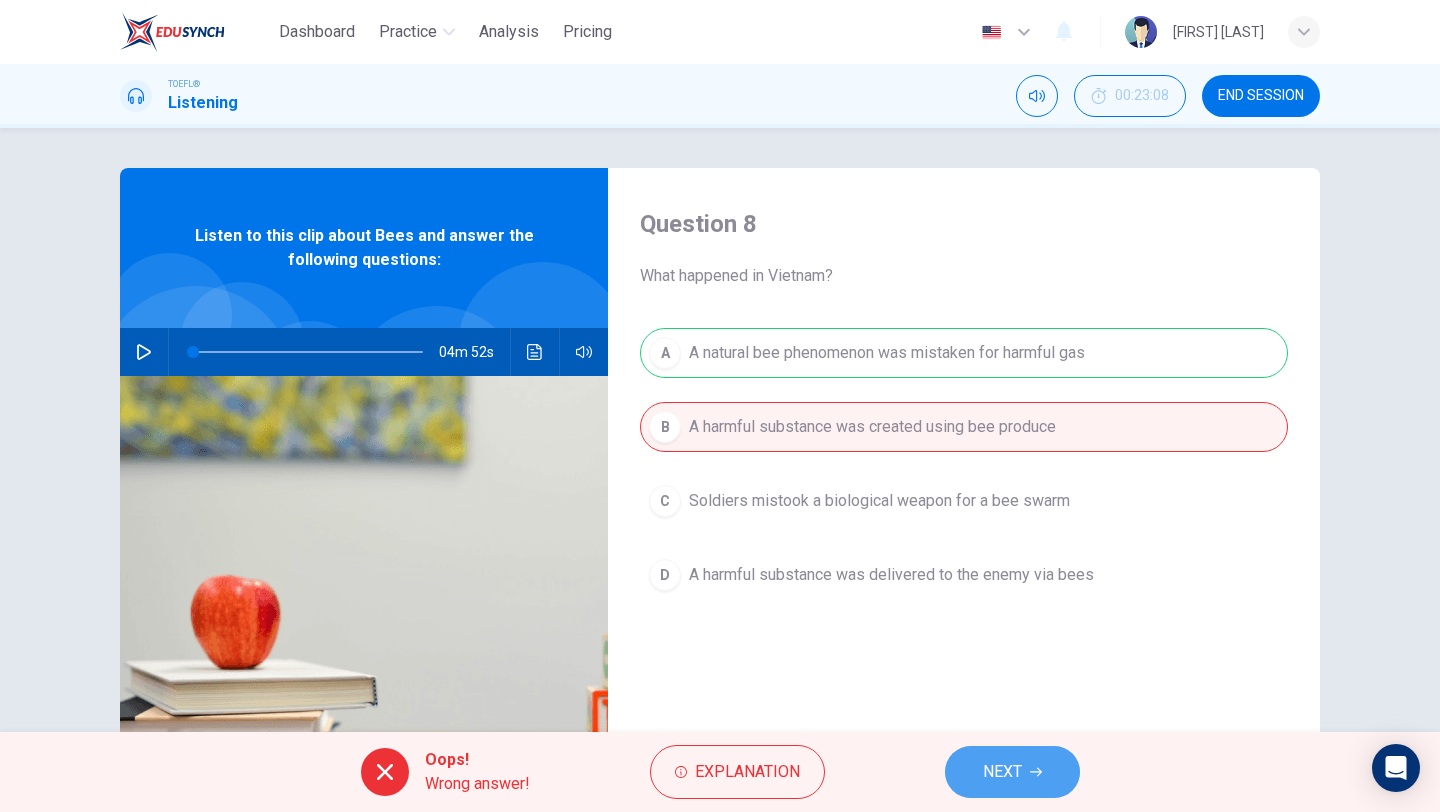 click on "NEXT" at bounding box center (1012, 772) 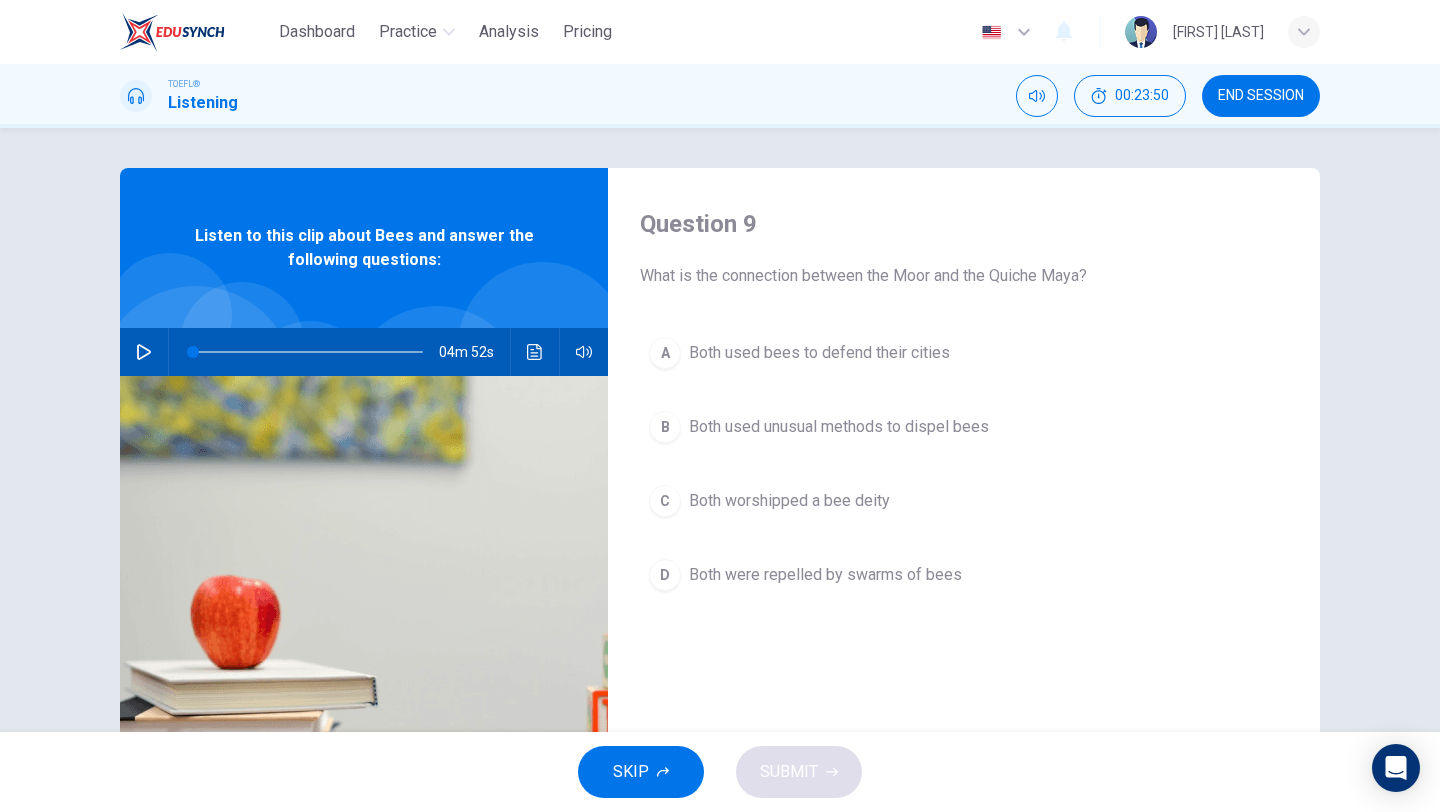 click on "Both used unusual methods to dispel bees" at bounding box center [839, 427] 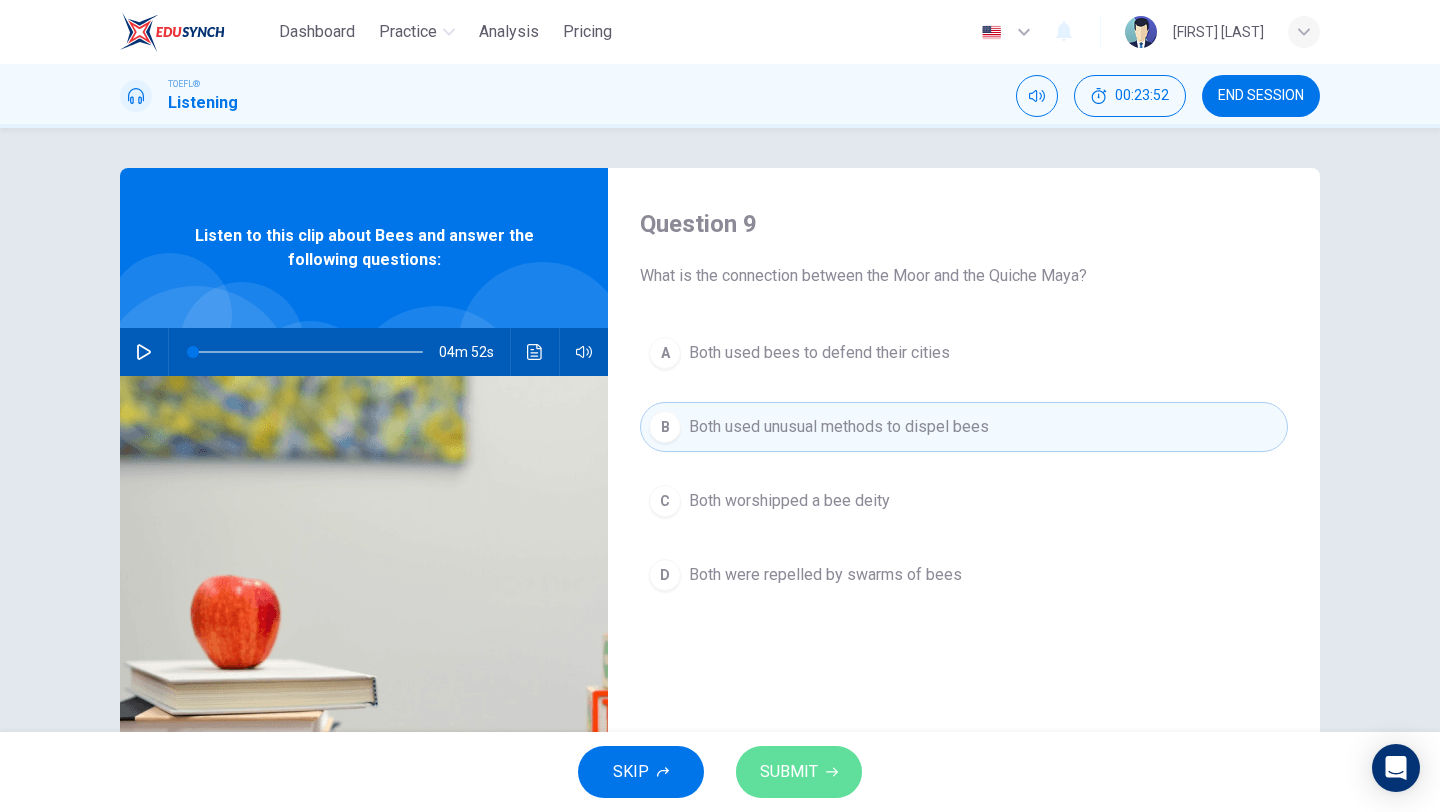 click on "SUBMIT" at bounding box center (799, 772) 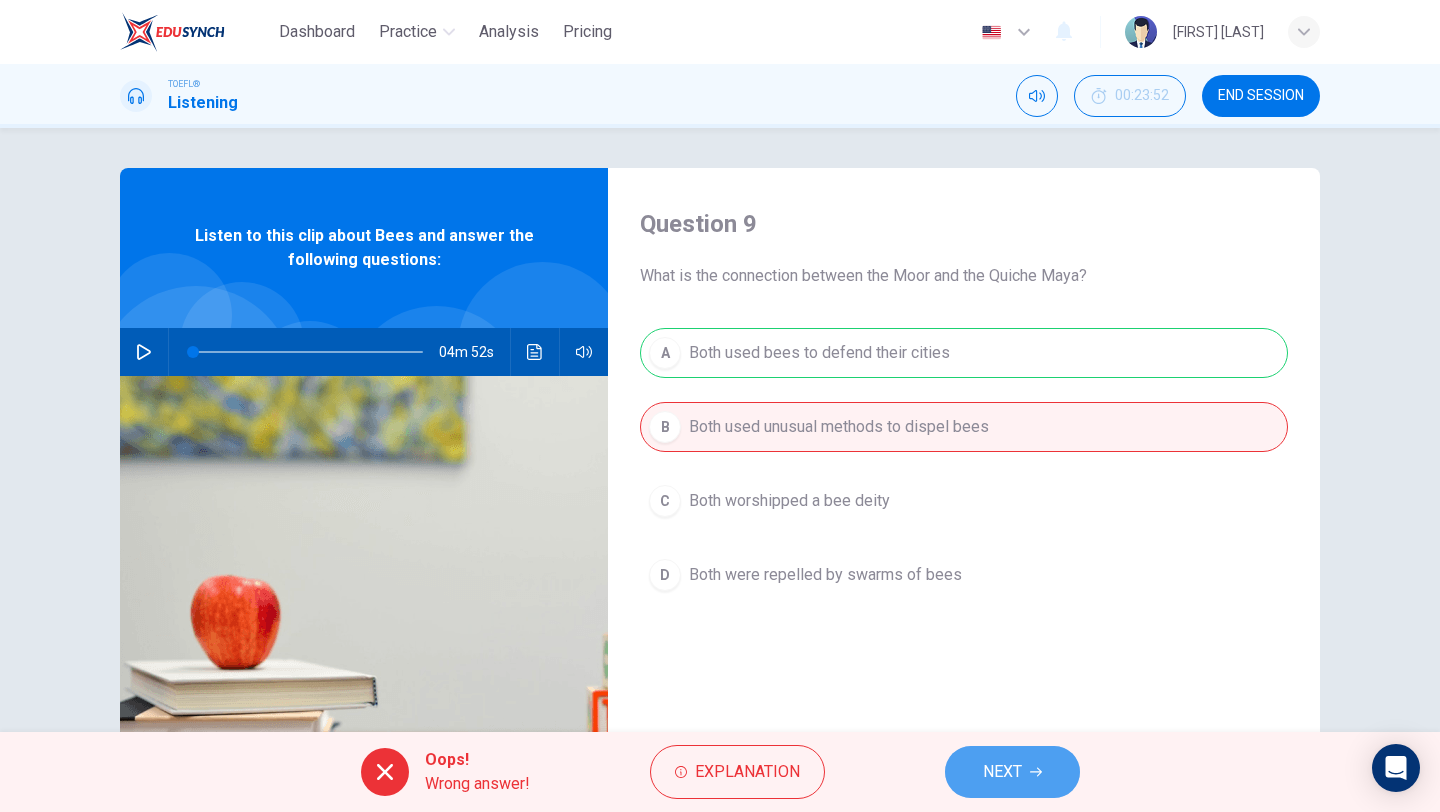 click on "NEXT" at bounding box center (1002, 772) 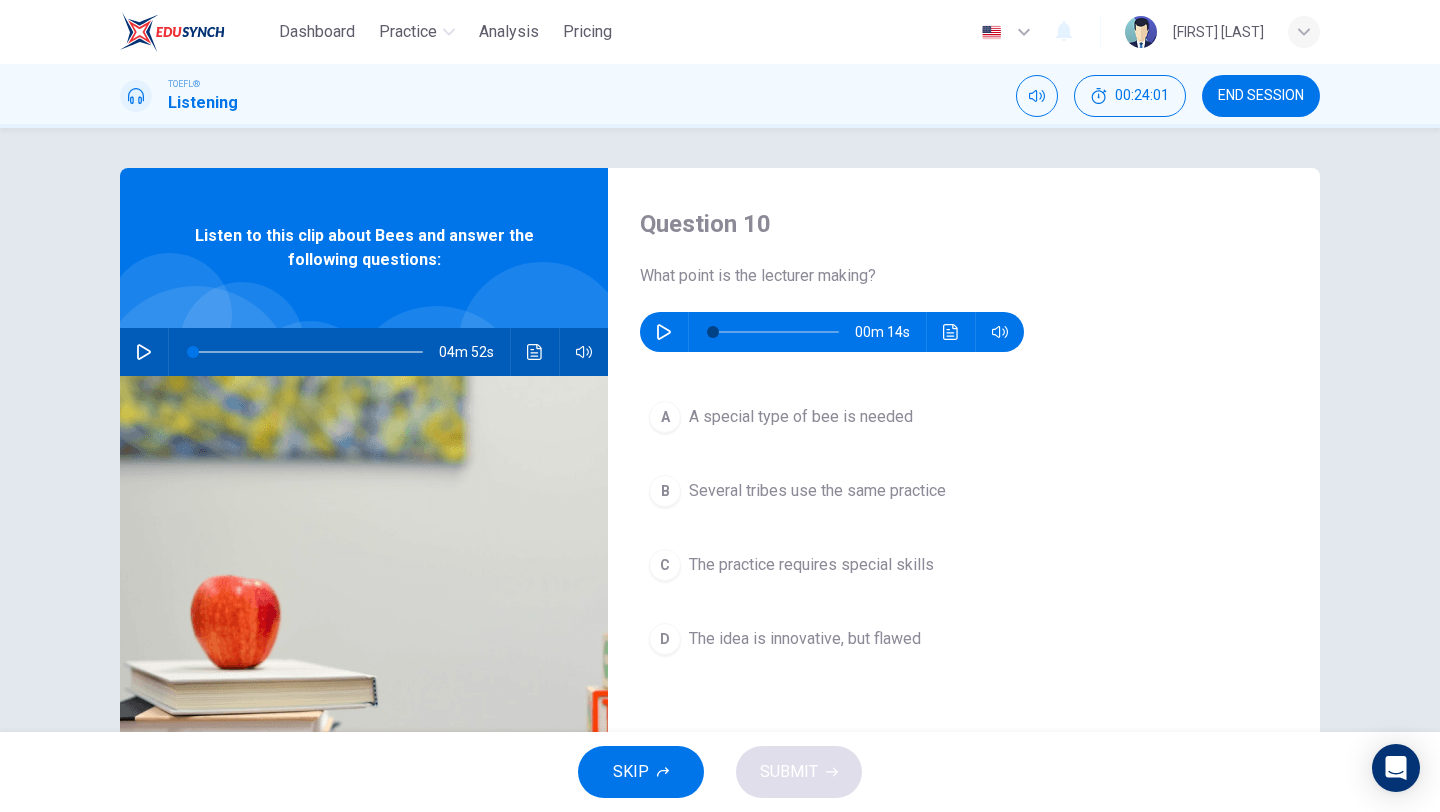 click 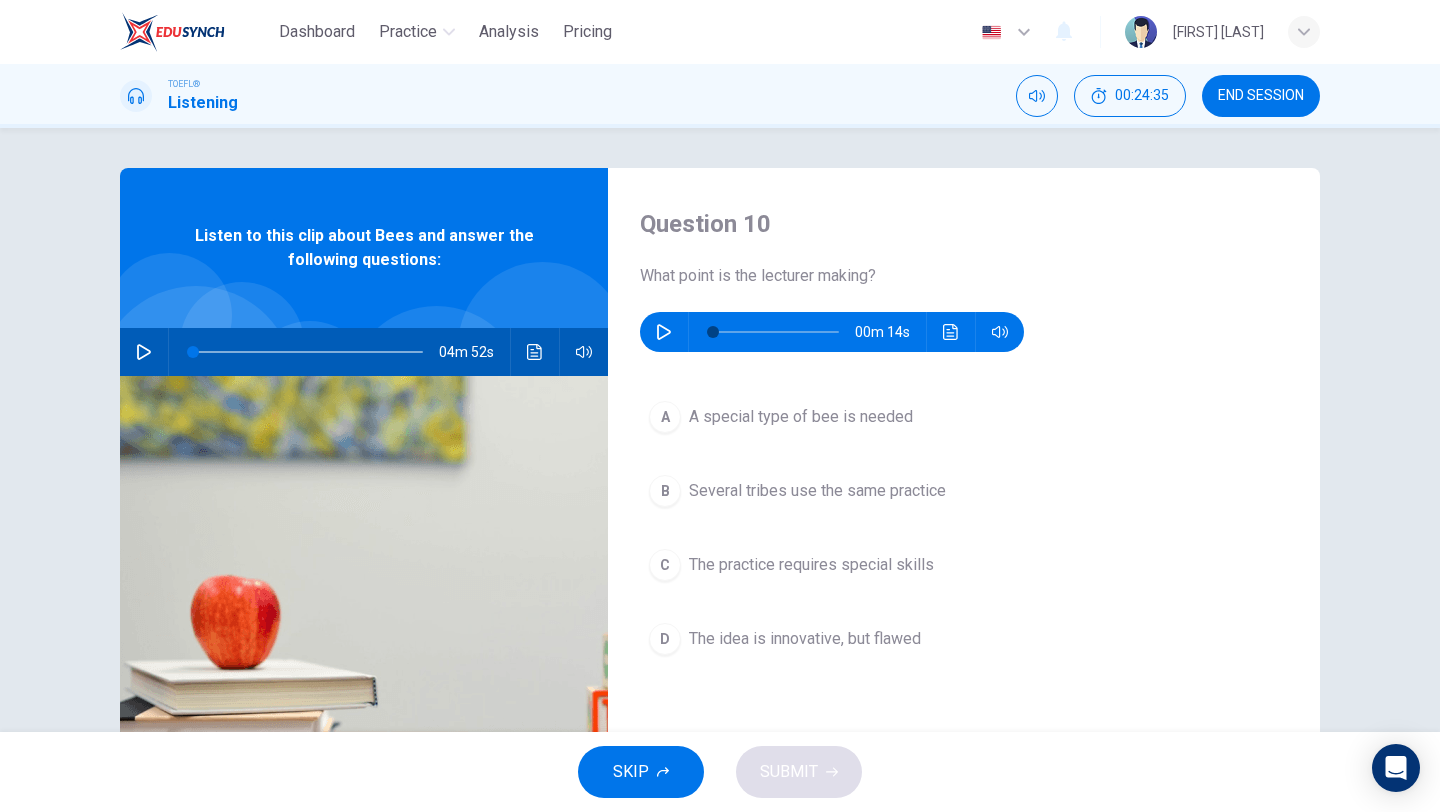 click on "The practice requires special skills" at bounding box center [811, 565] 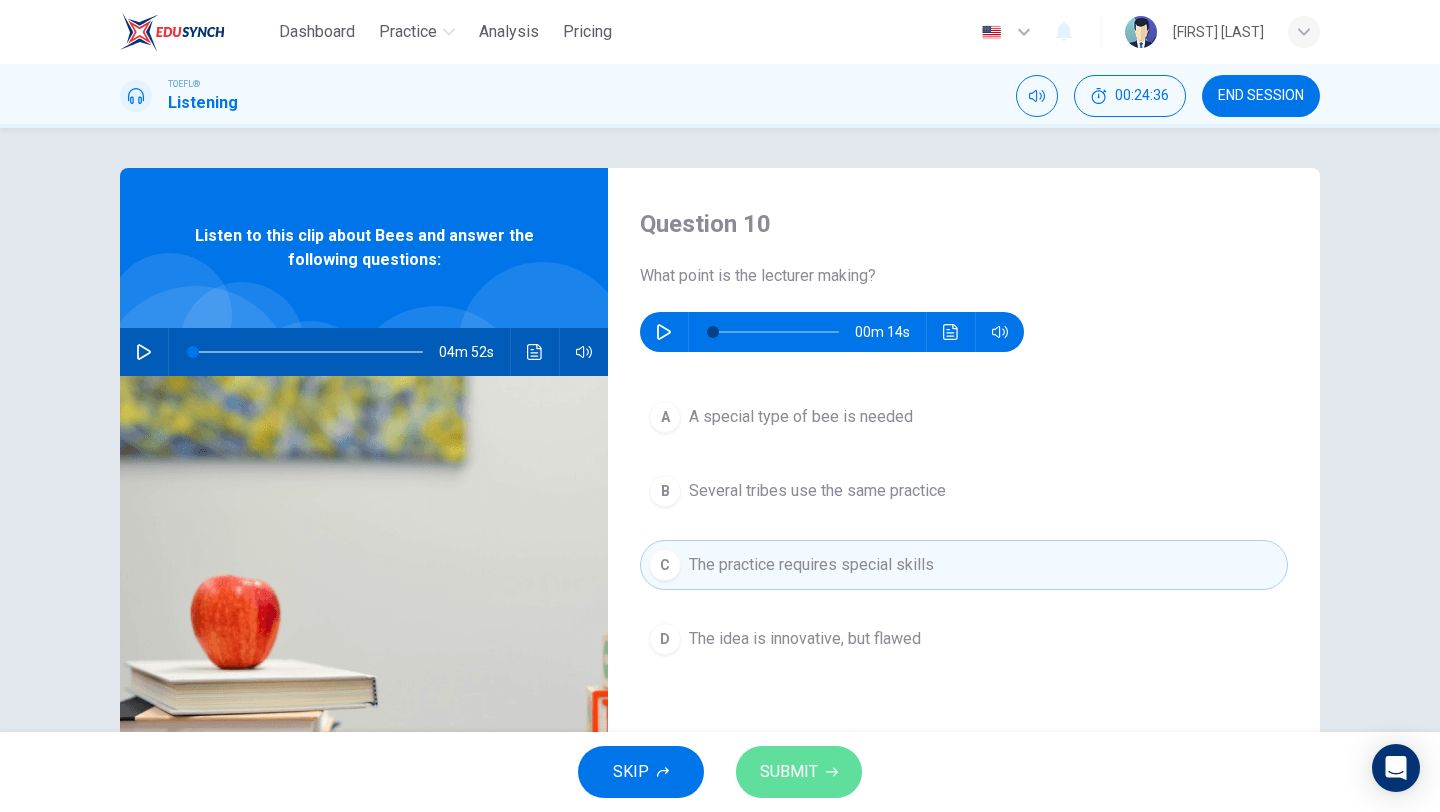 click on "SUBMIT" at bounding box center [789, 772] 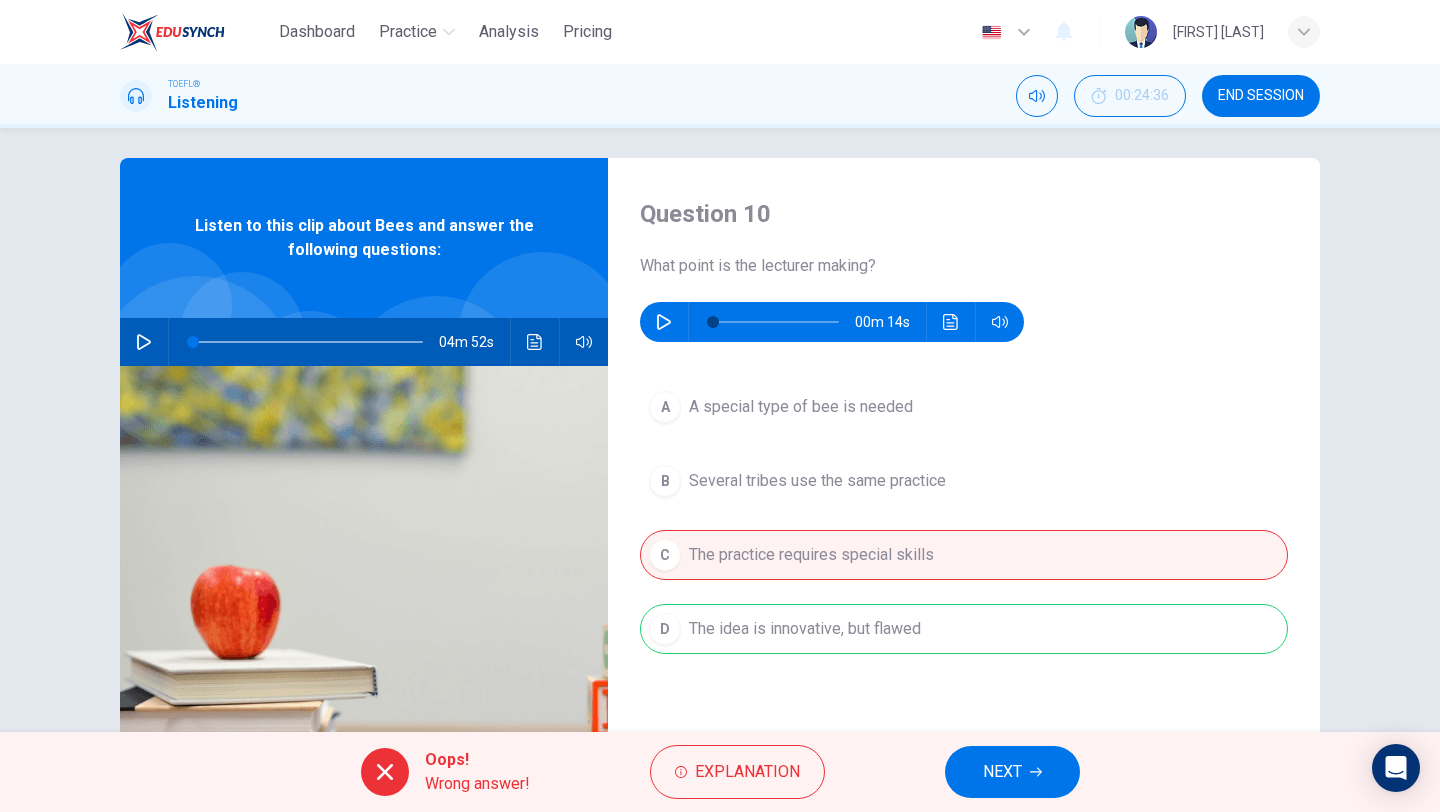 scroll, scrollTop: 0, scrollLeft: 0, axis: both 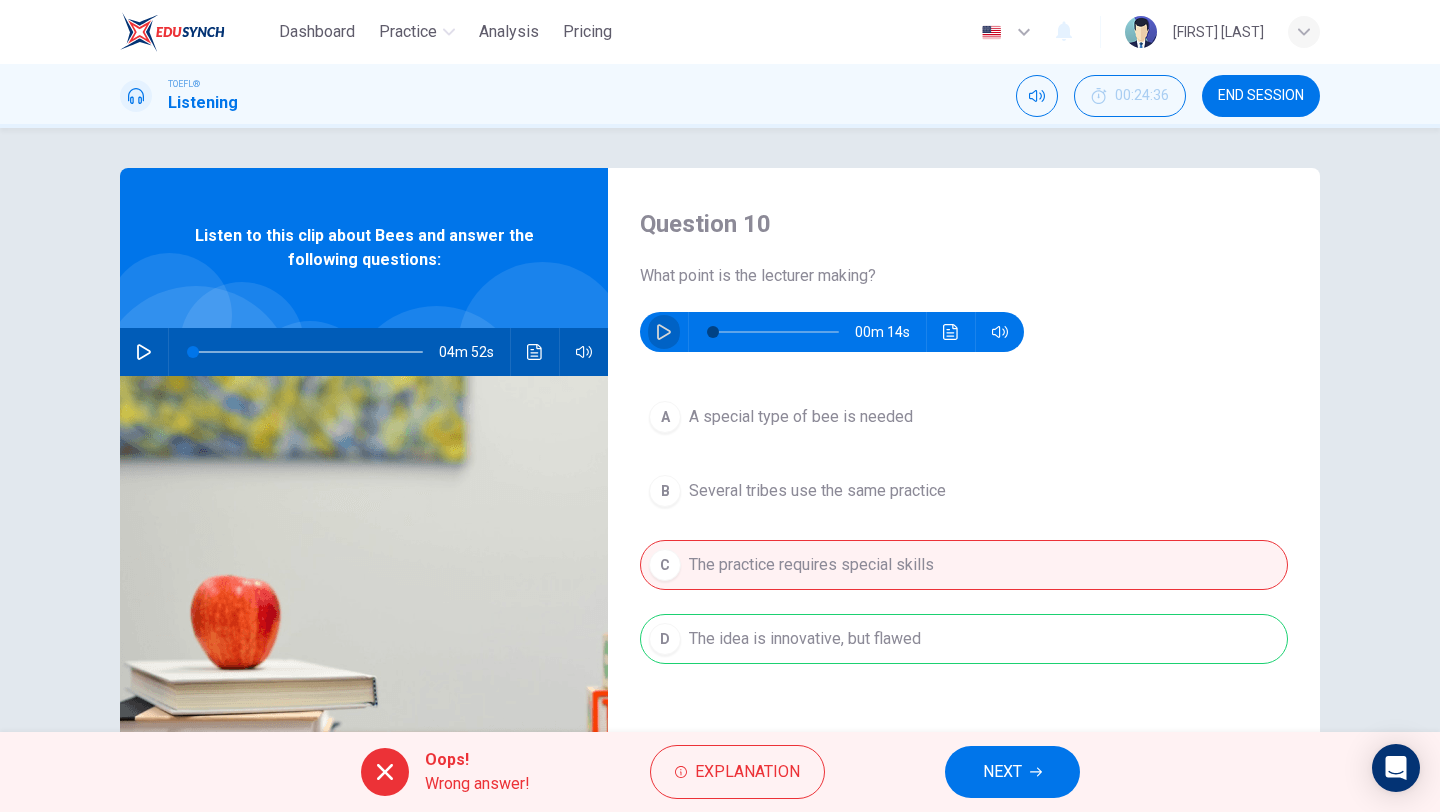 click at bounding box center [664, 332] 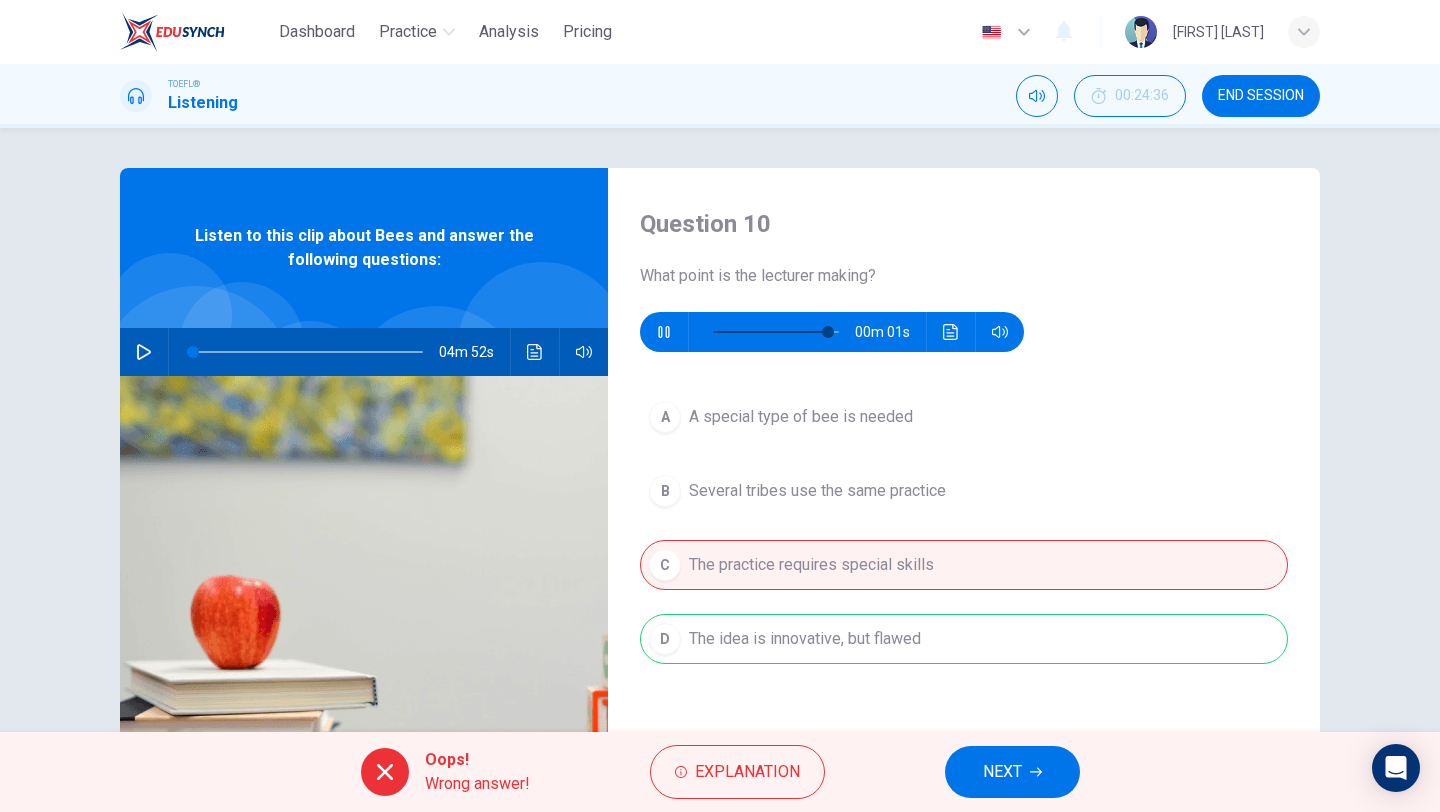 type on "0" 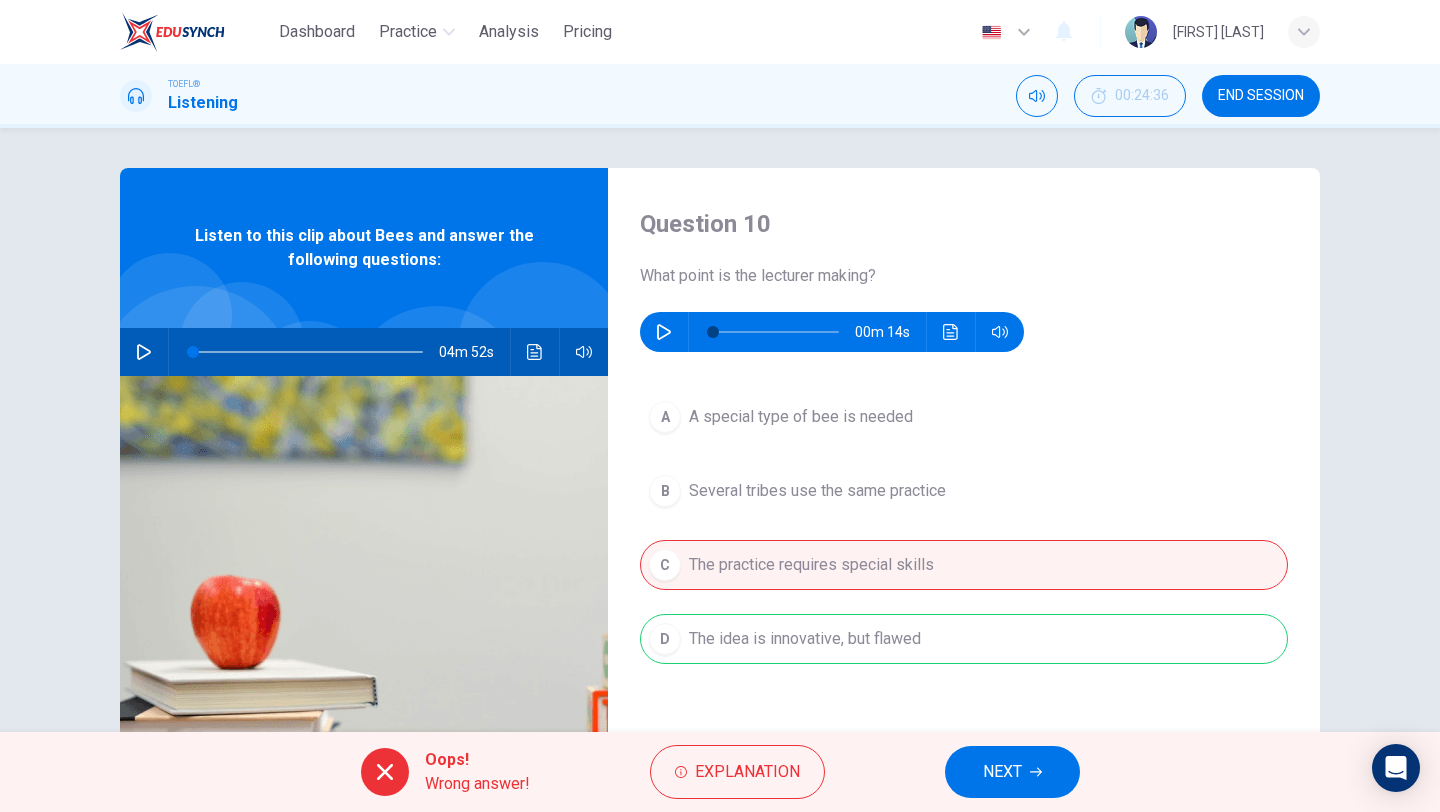 click on "END SESSION" at bounding box center [1261, 96] 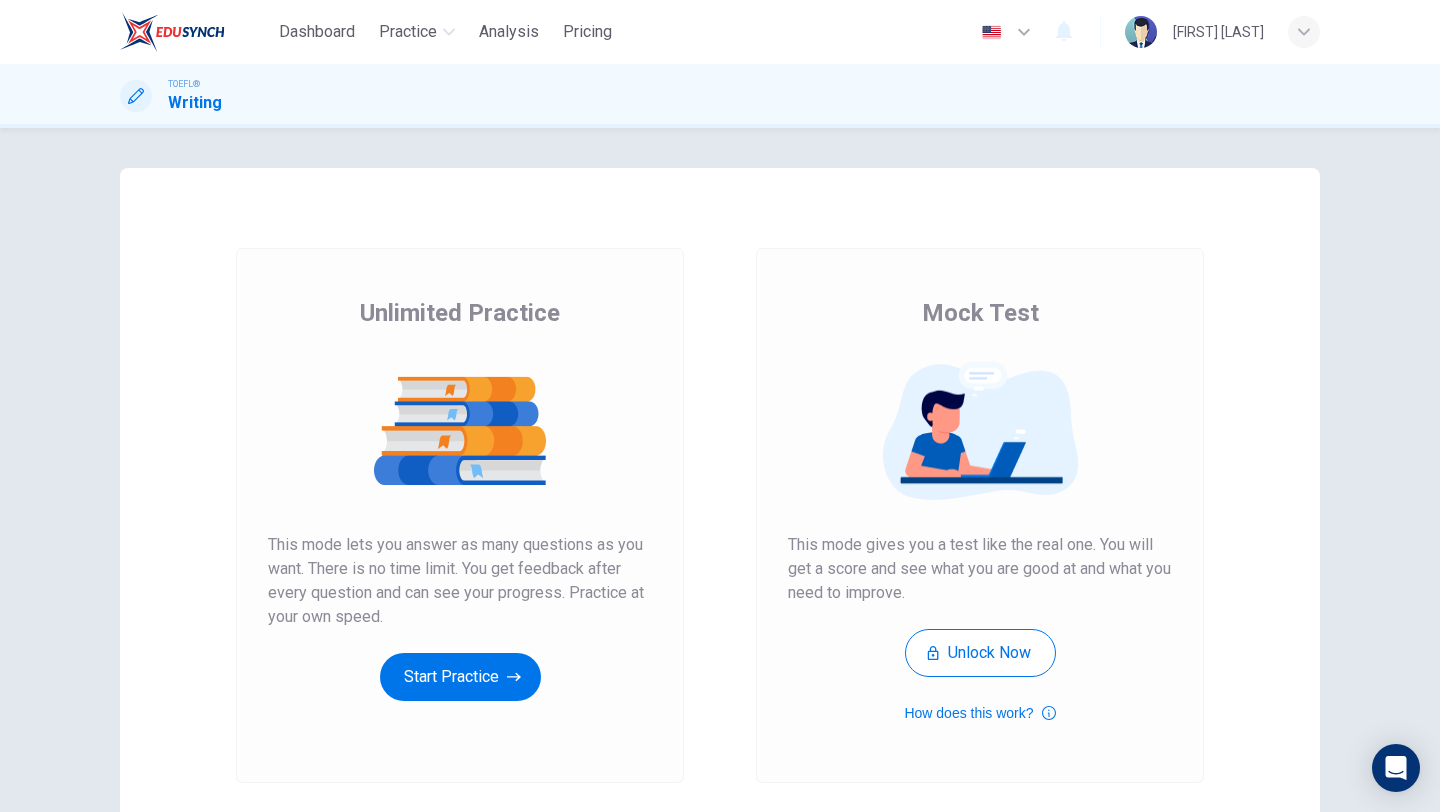 scroll, scrollTop: 0, scrollLeft: 0, axis: both 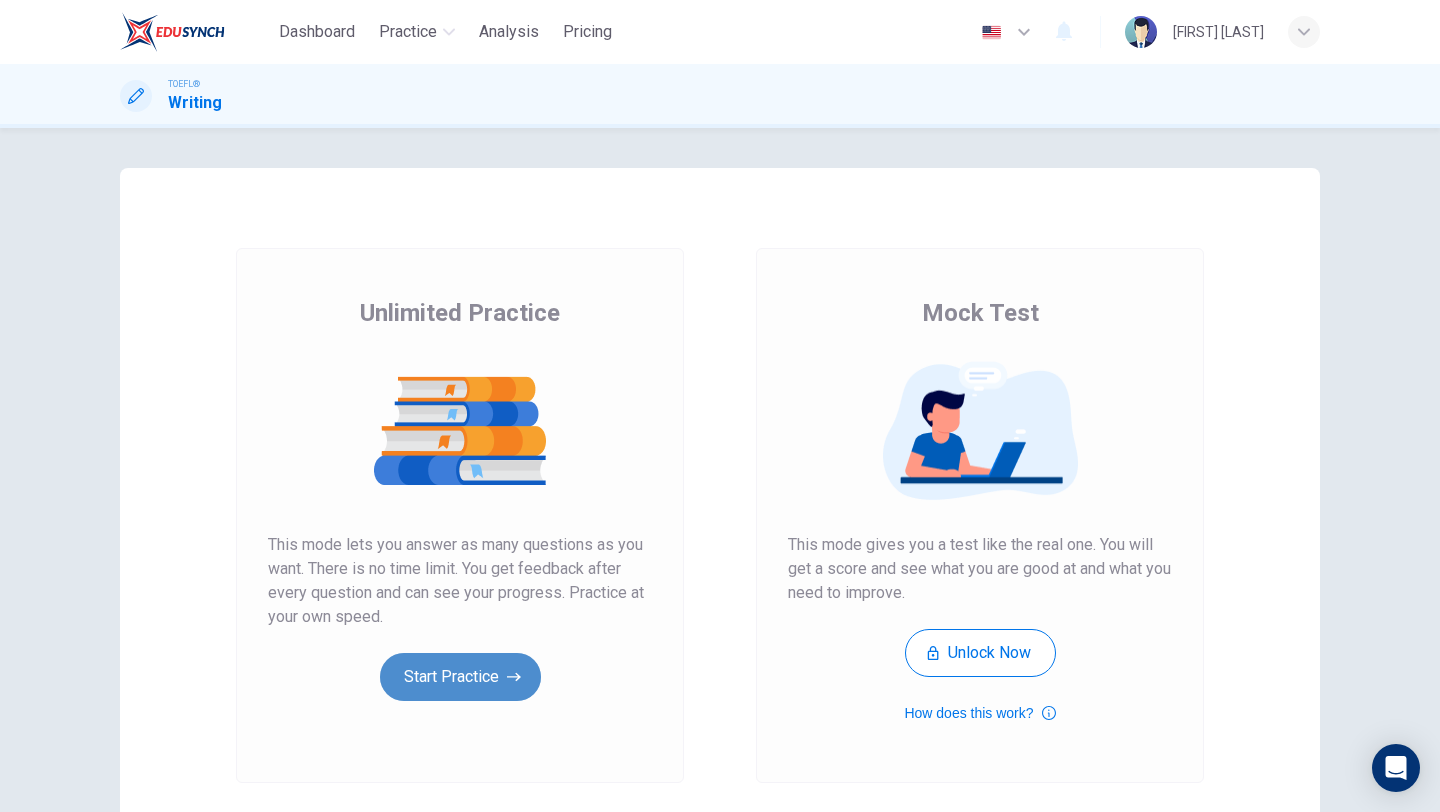 click on "Start Practice" at bounding box center [460, 677] 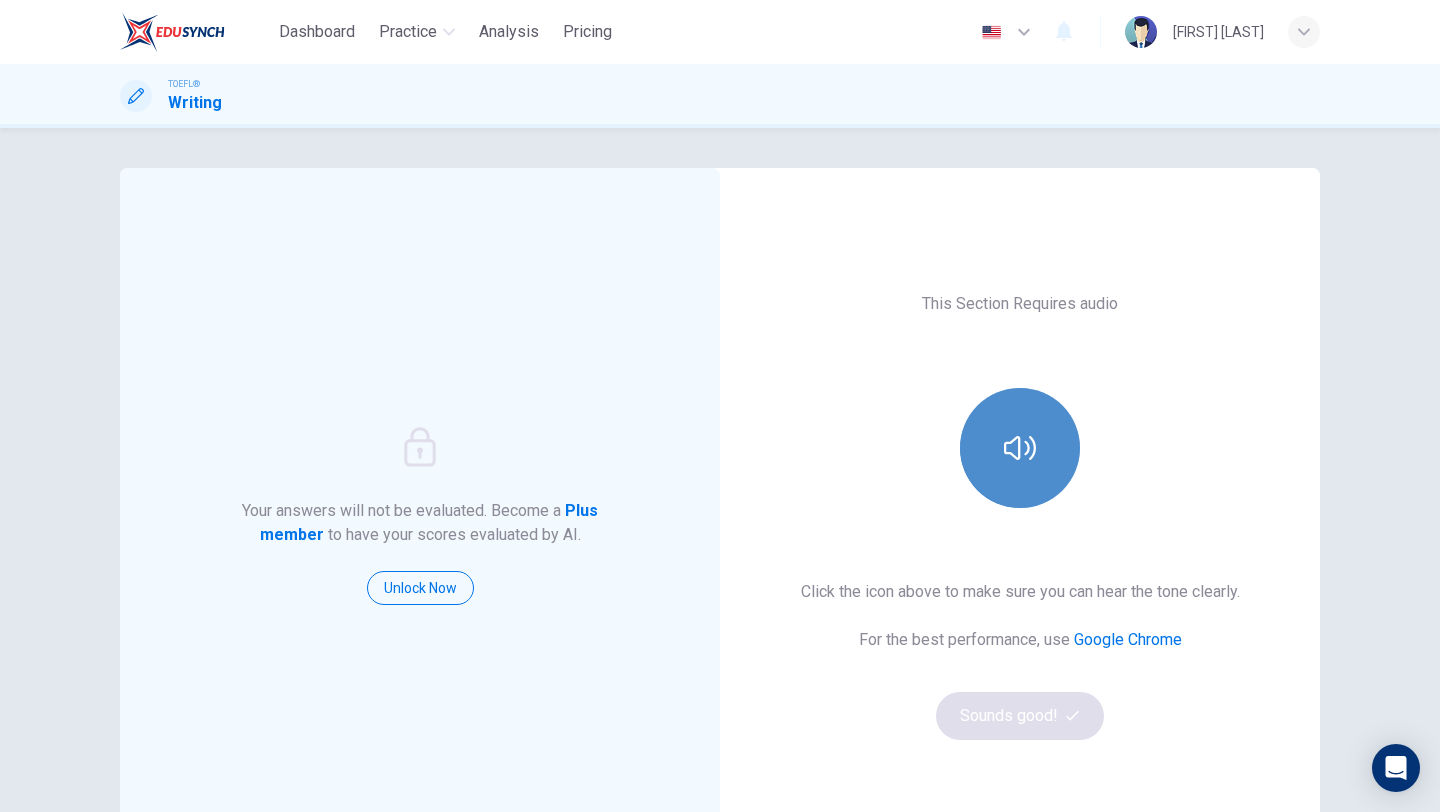 click at bounding box center [1020, 448] 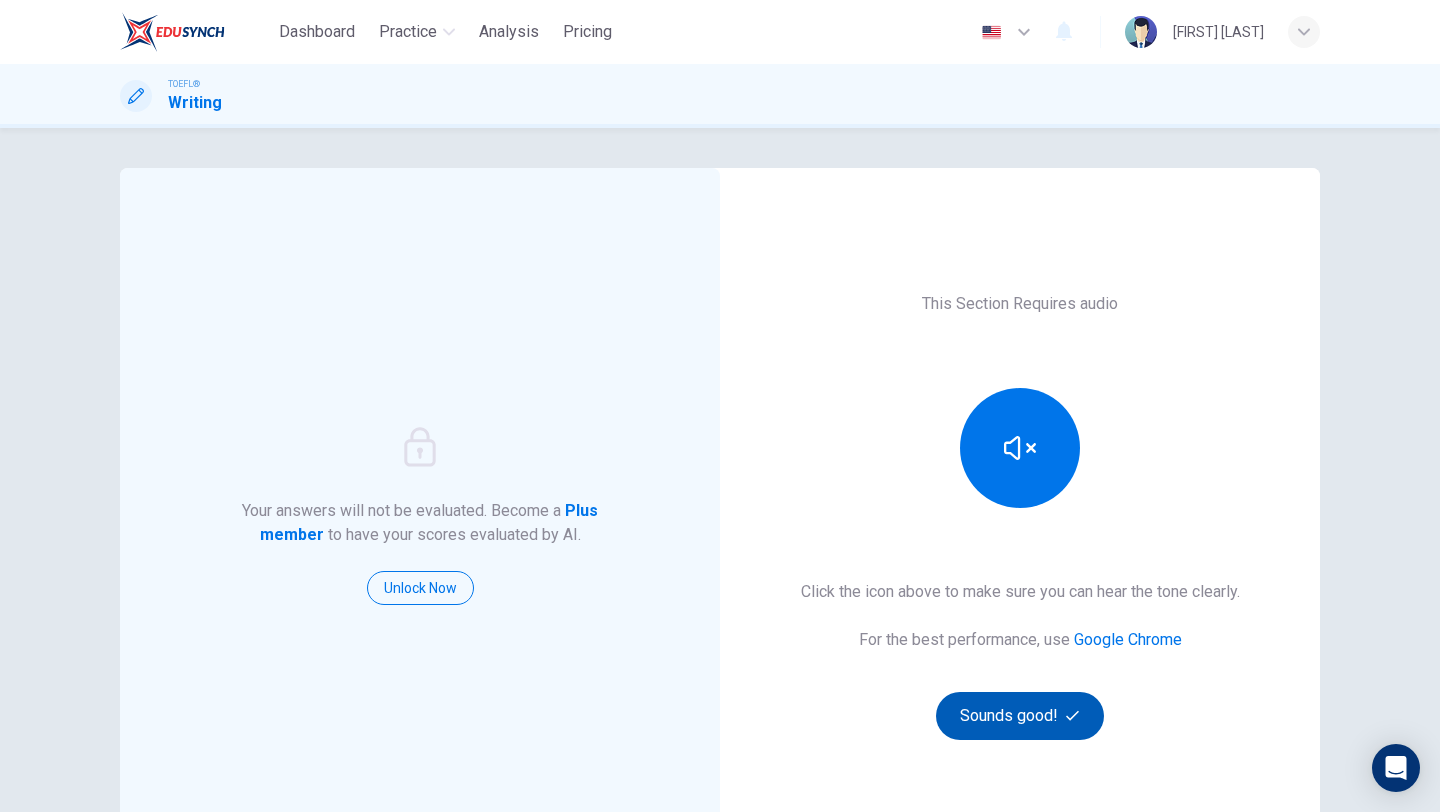 click on "Sounds good!" at bounding box center [1020, 716] 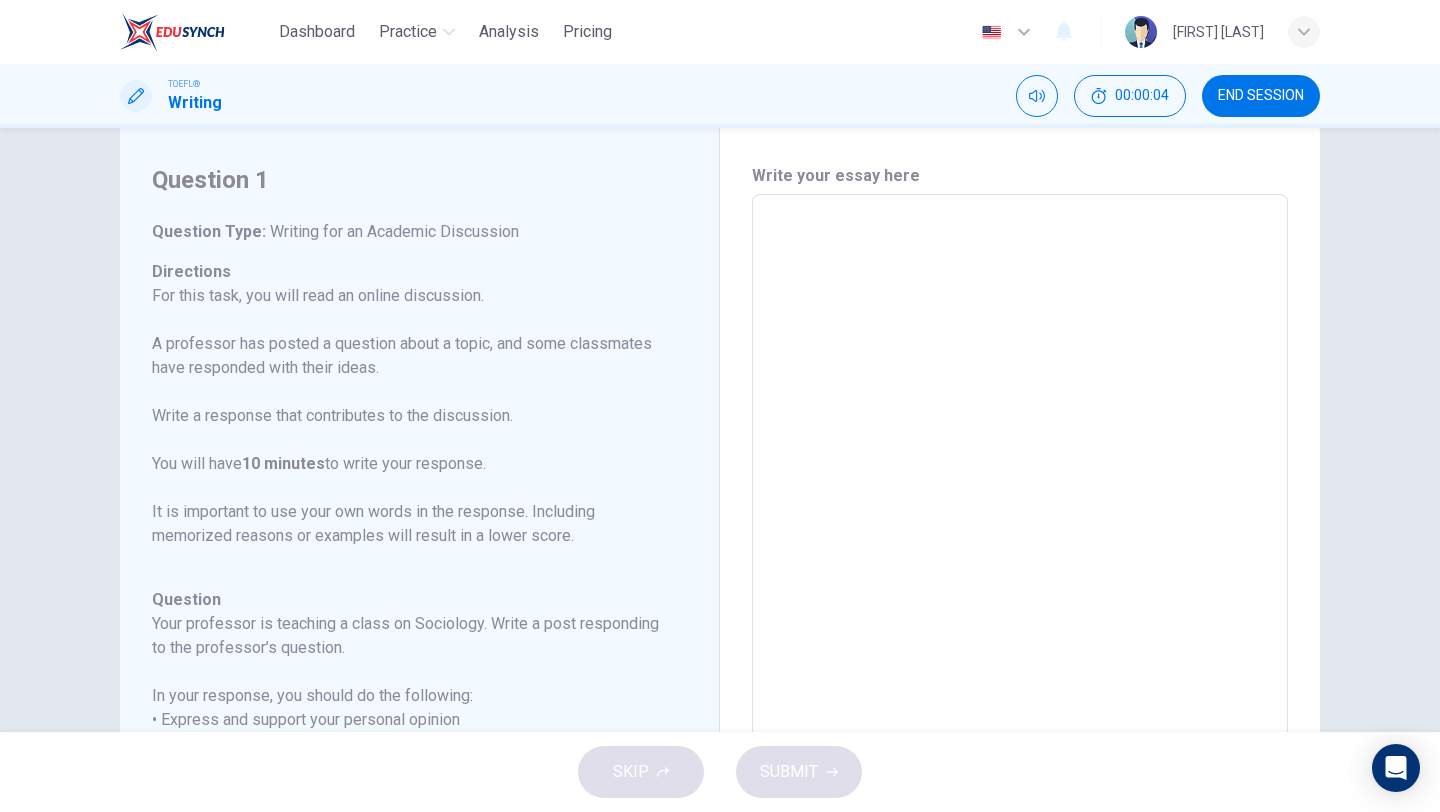 scroll, scrollTop: 37, scrollLeft: 0, axis: vertical 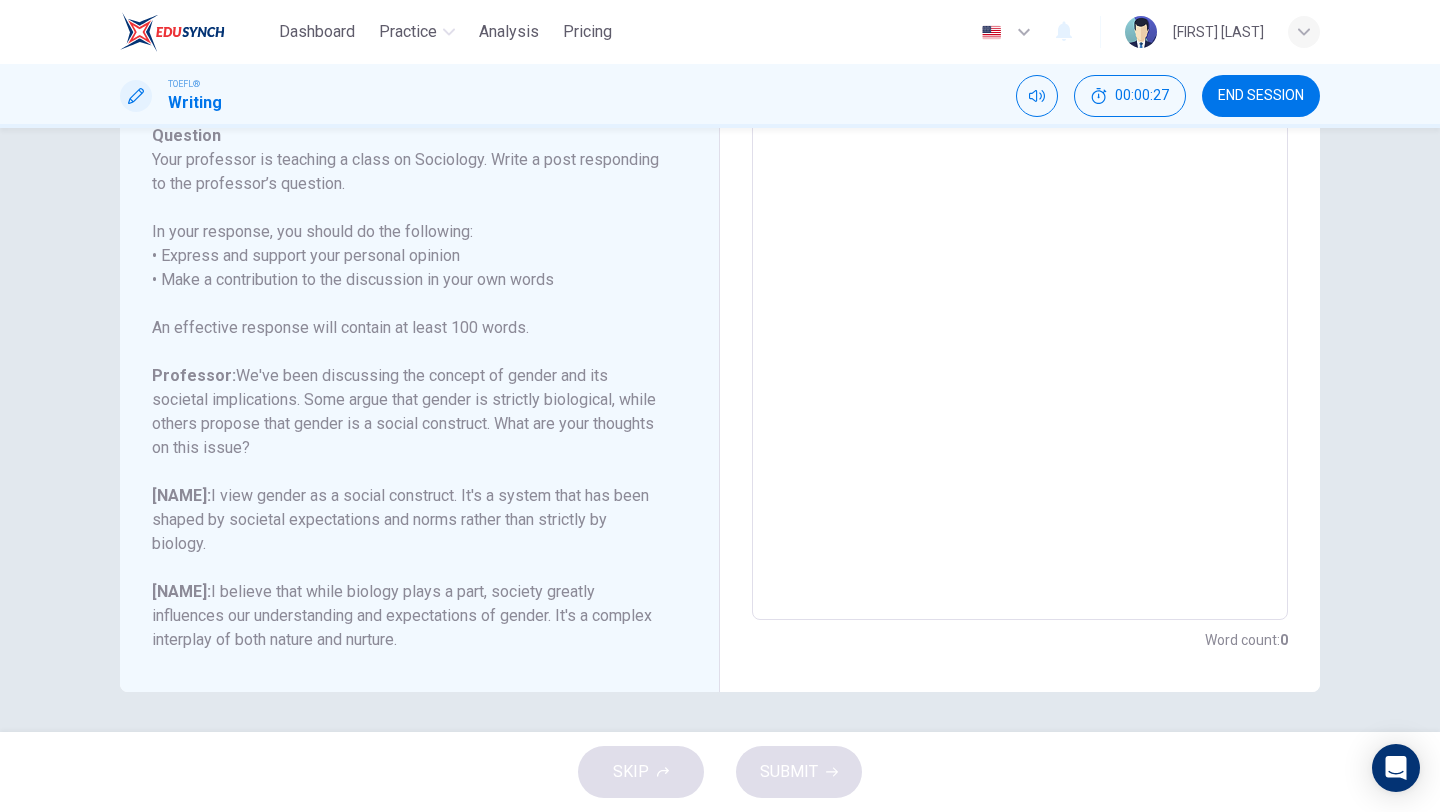 click at bounding box center [1020, 286] 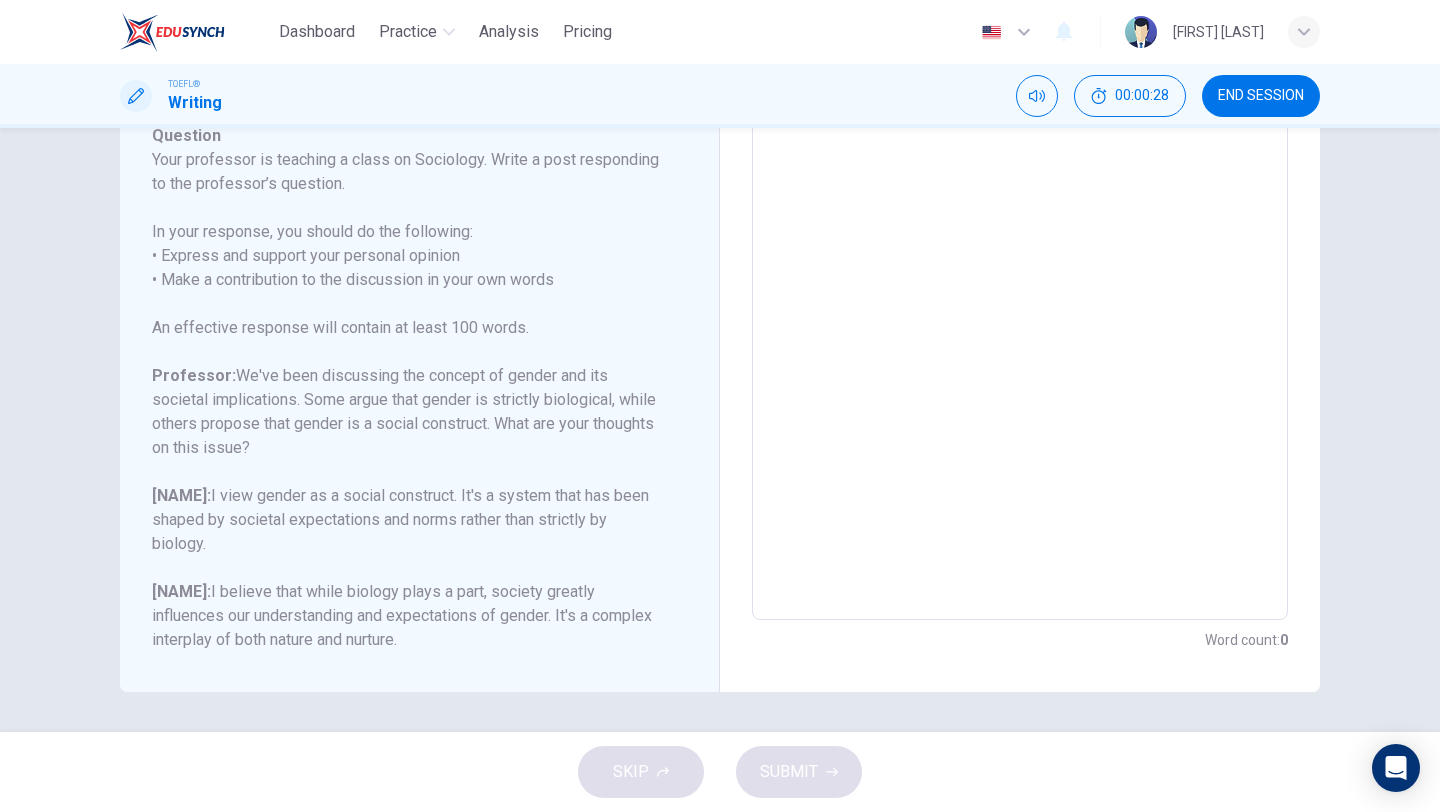 type on "s" 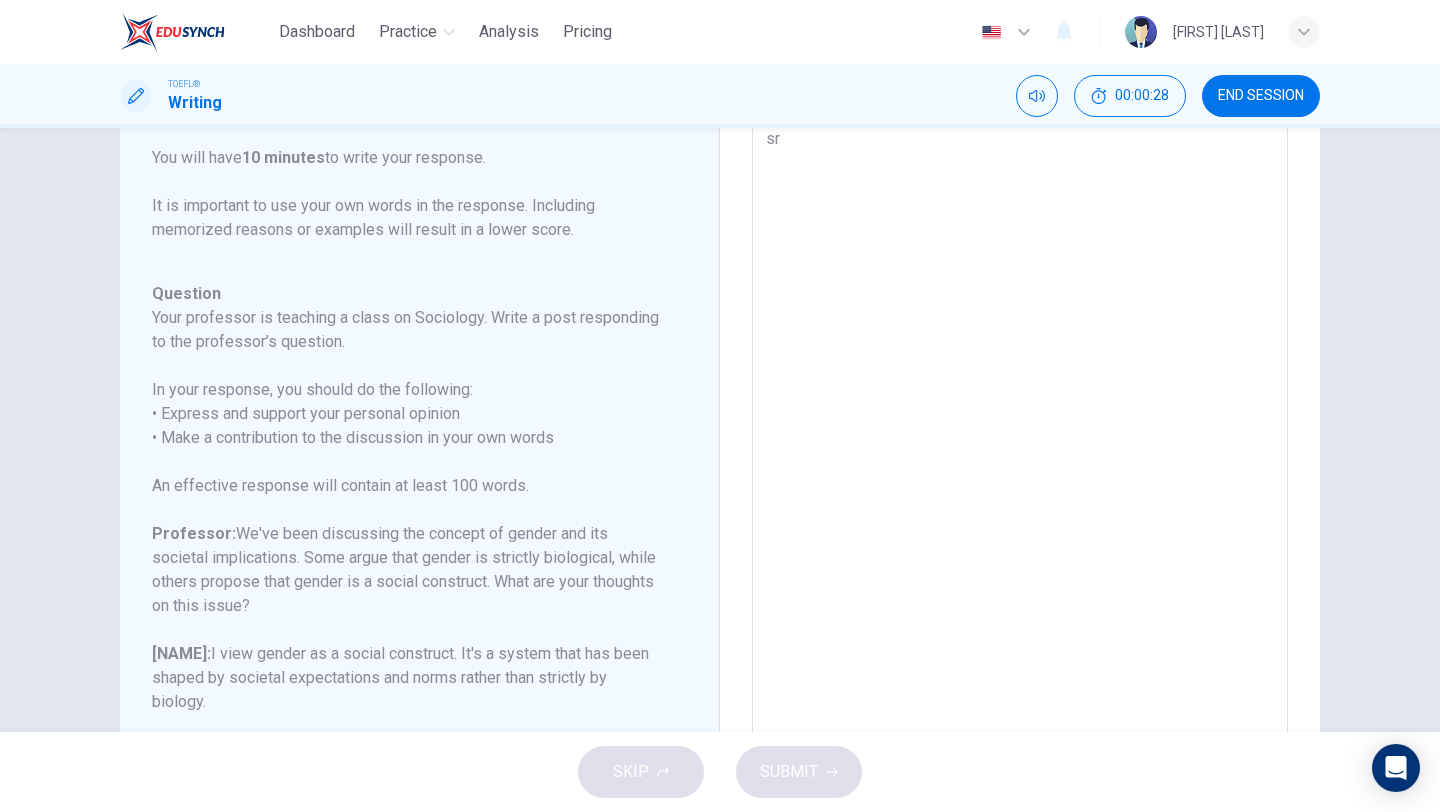 type on "srt" 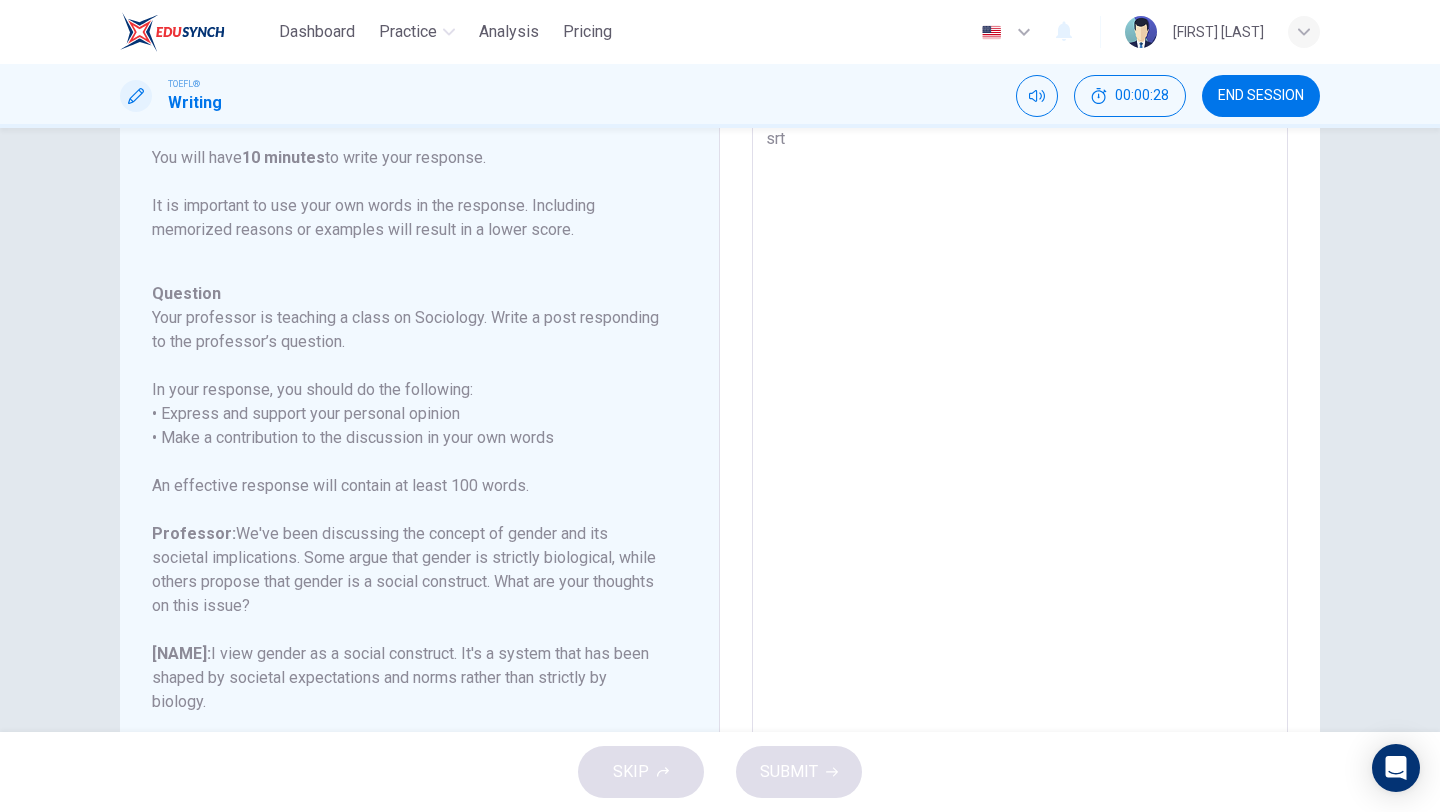 type on "x" 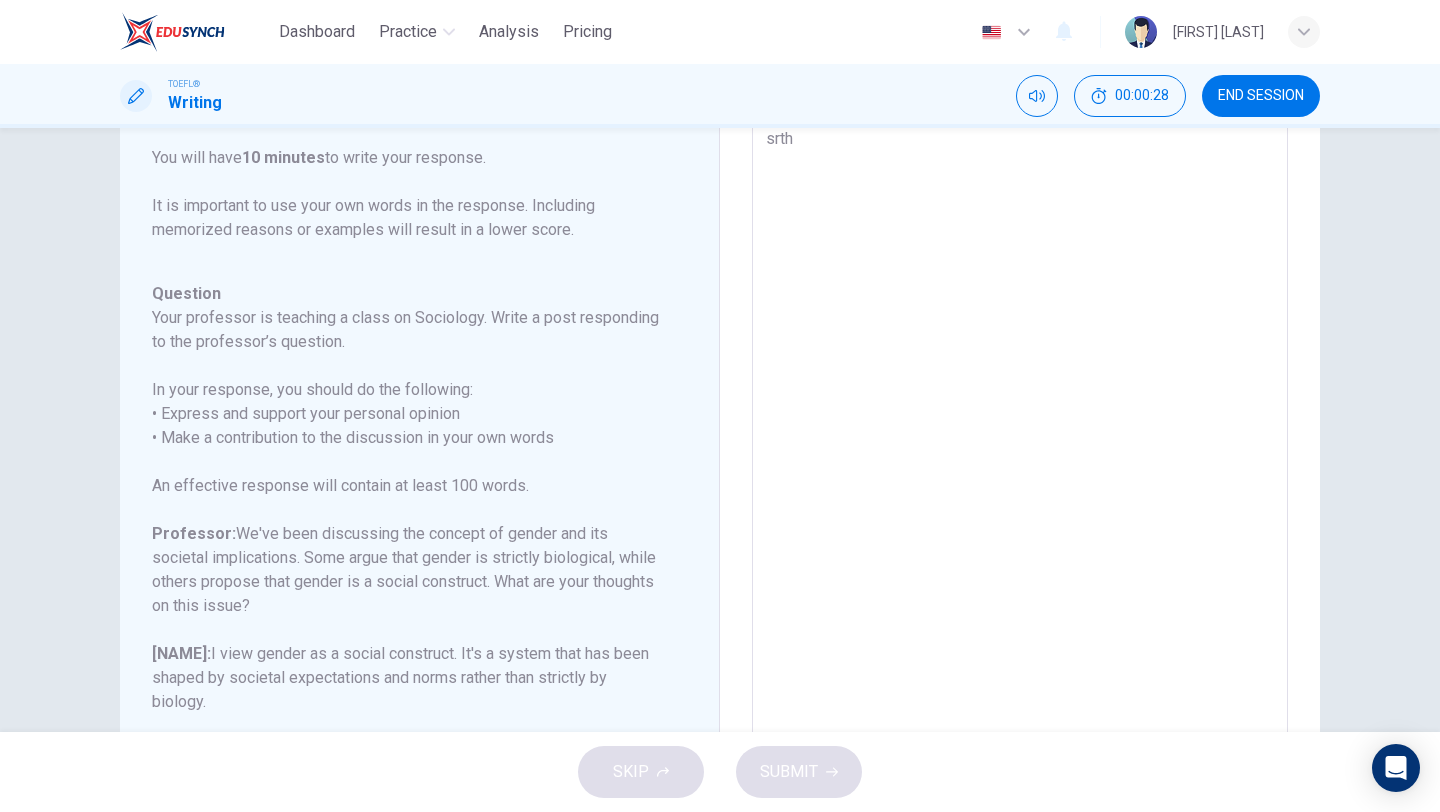 type on "x" 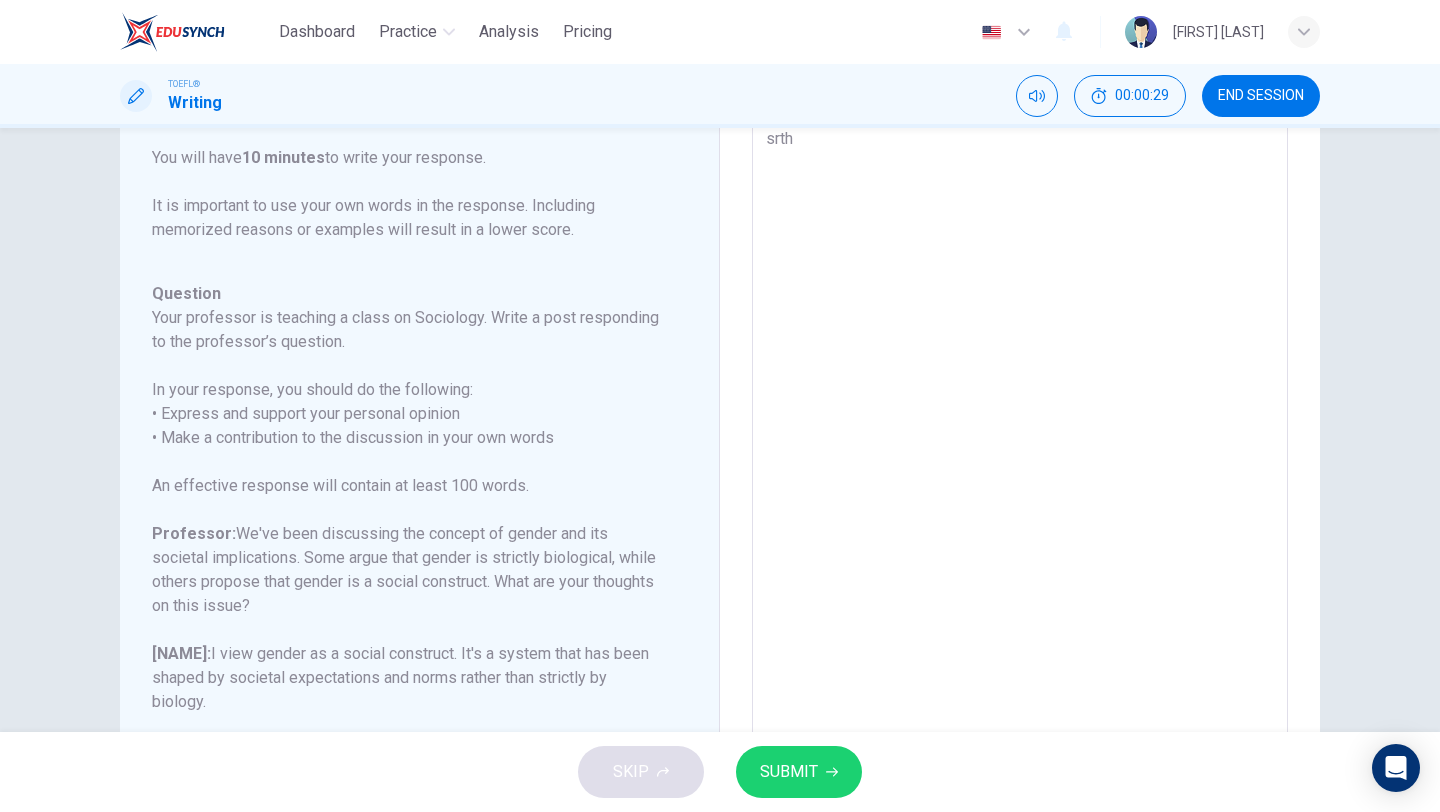 type on "srth" 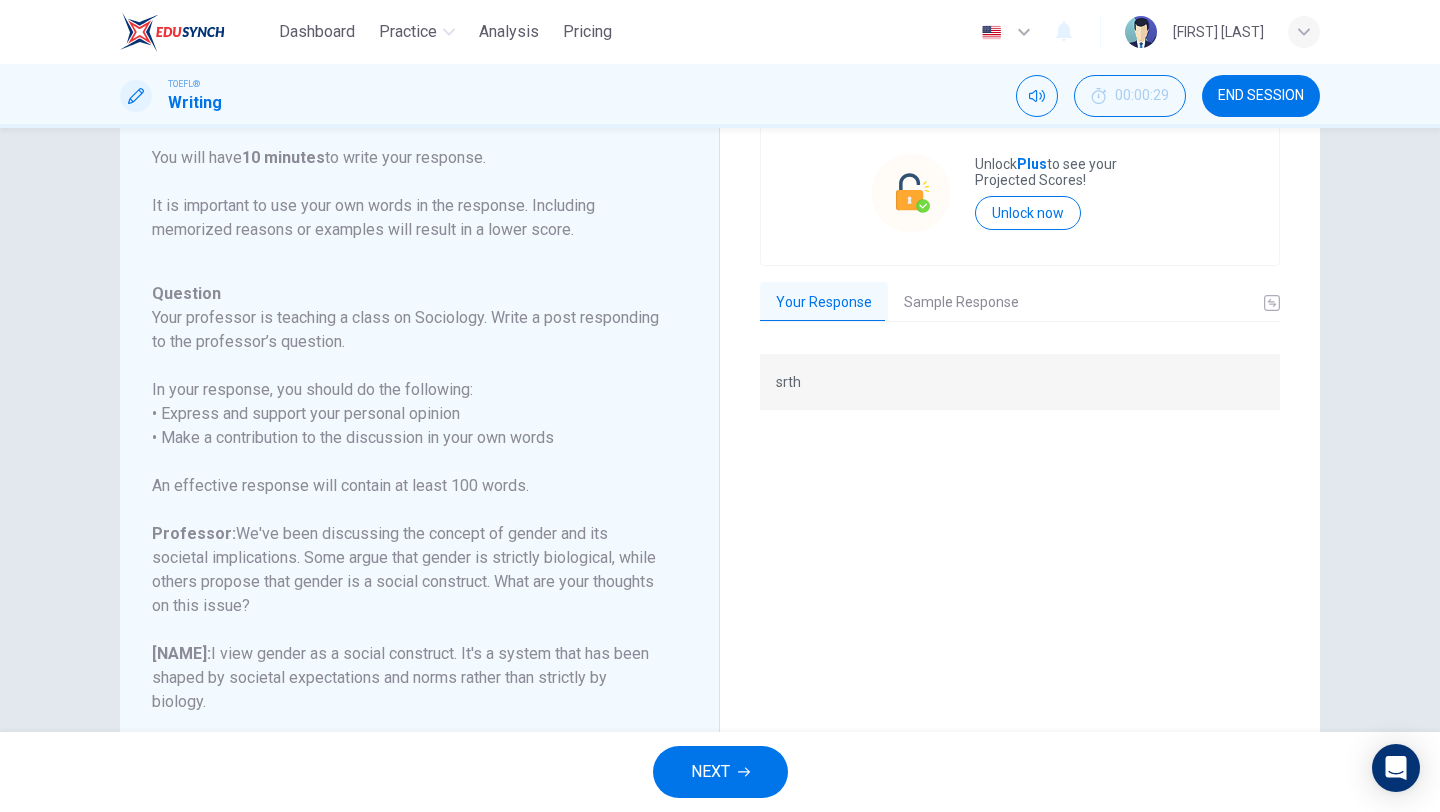 click on "NEXT" at bounding box center (710, 772) 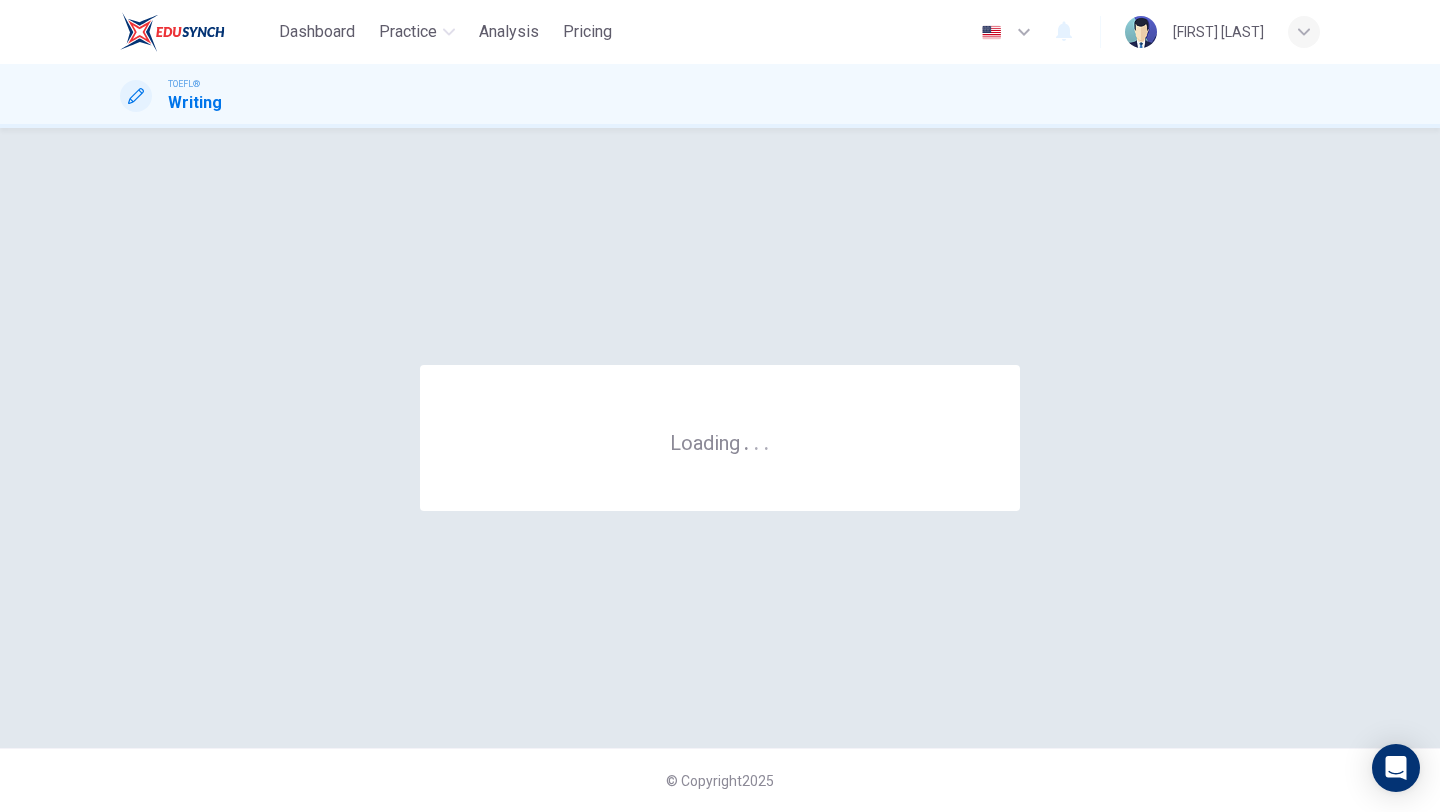 scroll, scrollTop: 0, scrollLeft: 0, axis: both 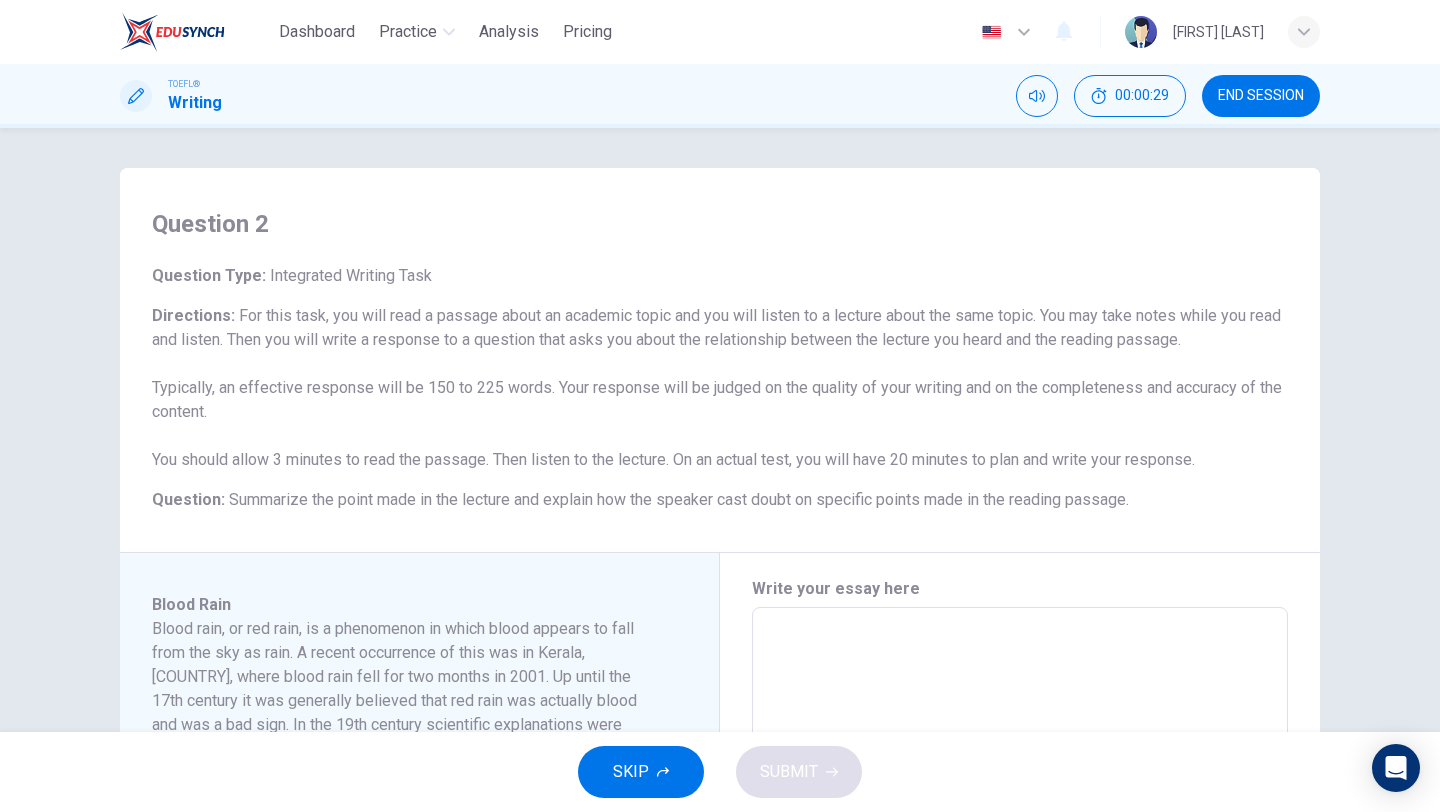 click on "END SESSION" at bounding box center [1261, 96] 